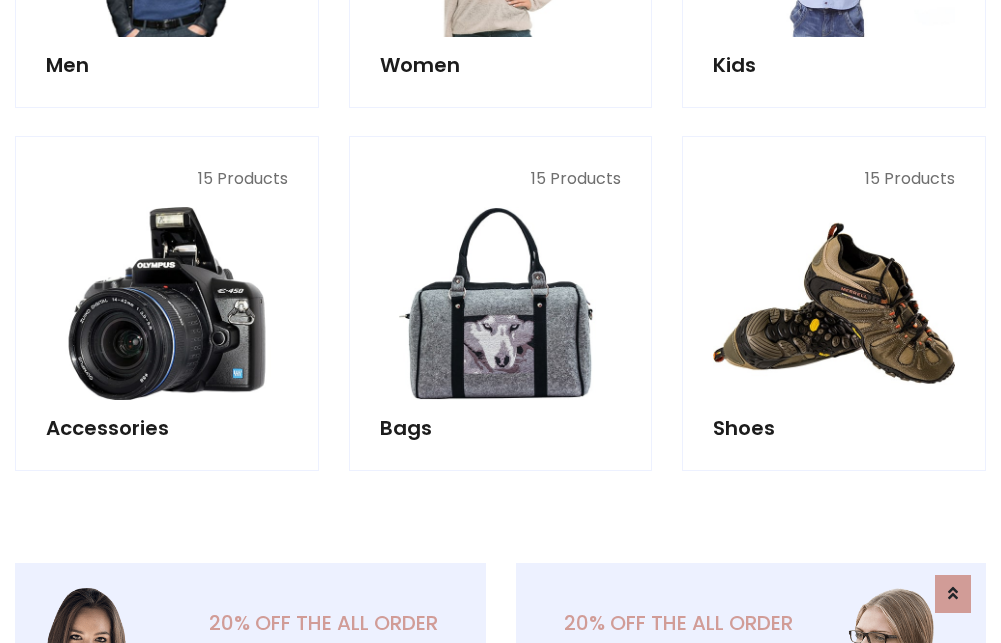 scroll, scrollTop: 853, scrollLeft: 0, axis: vertical 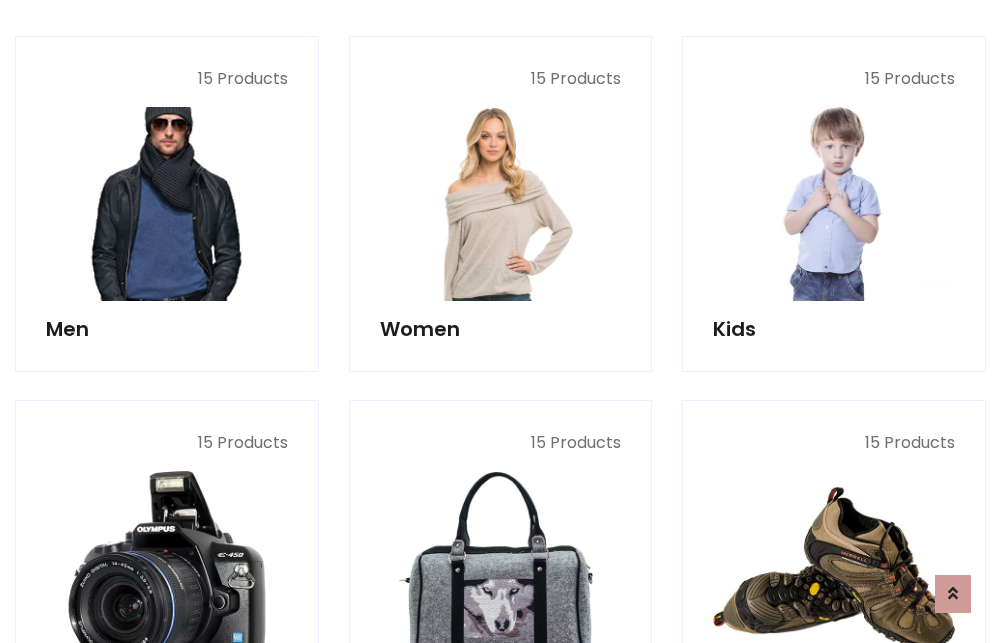 click at bounding box center (167, 204) 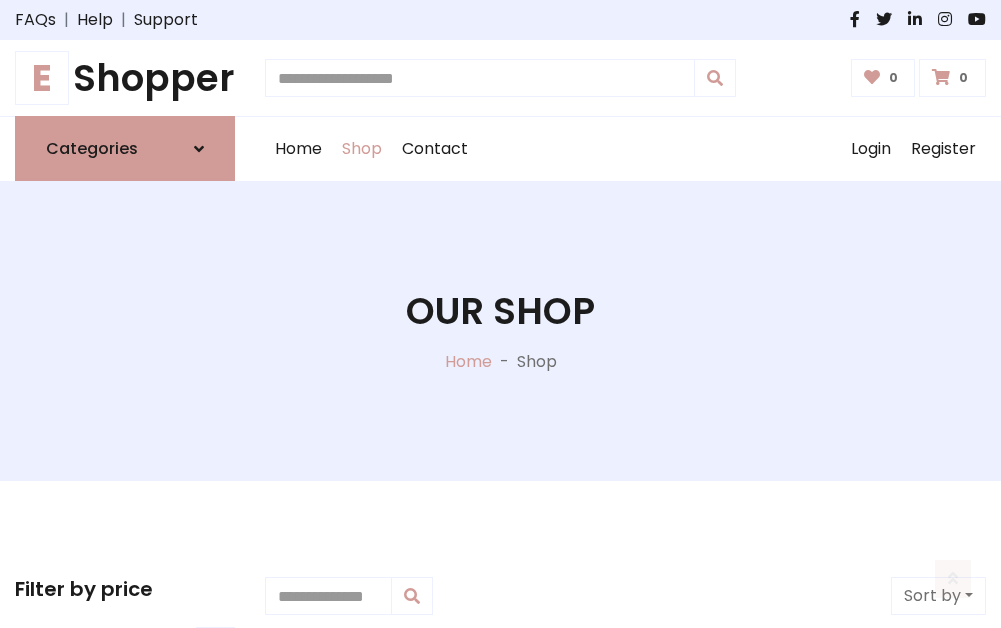 scroll, scrollTop: 807, scrollLeft: 0, axis: vertical 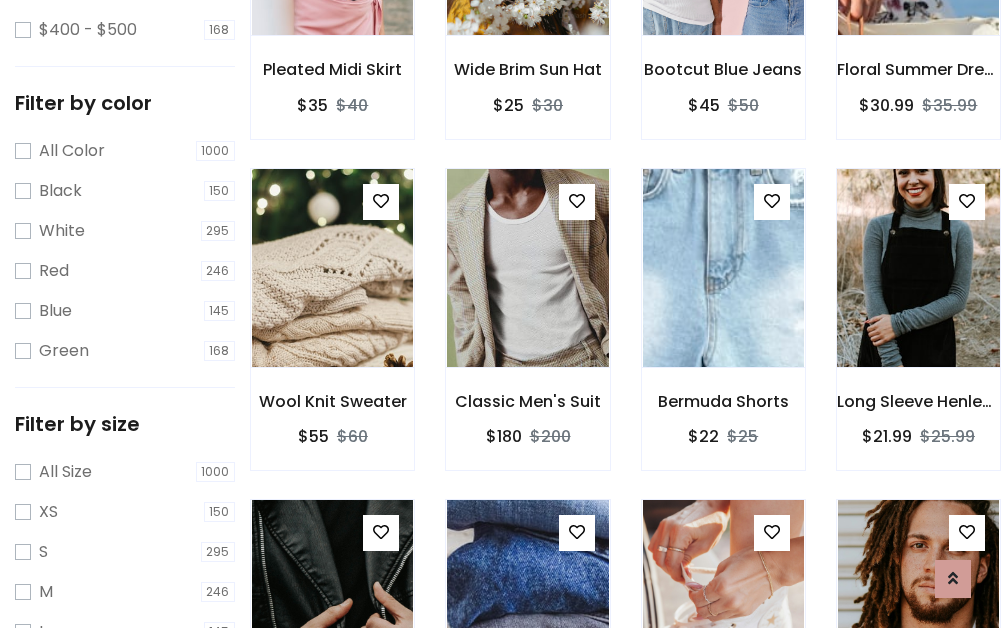 click at bounding box center (918, 268) 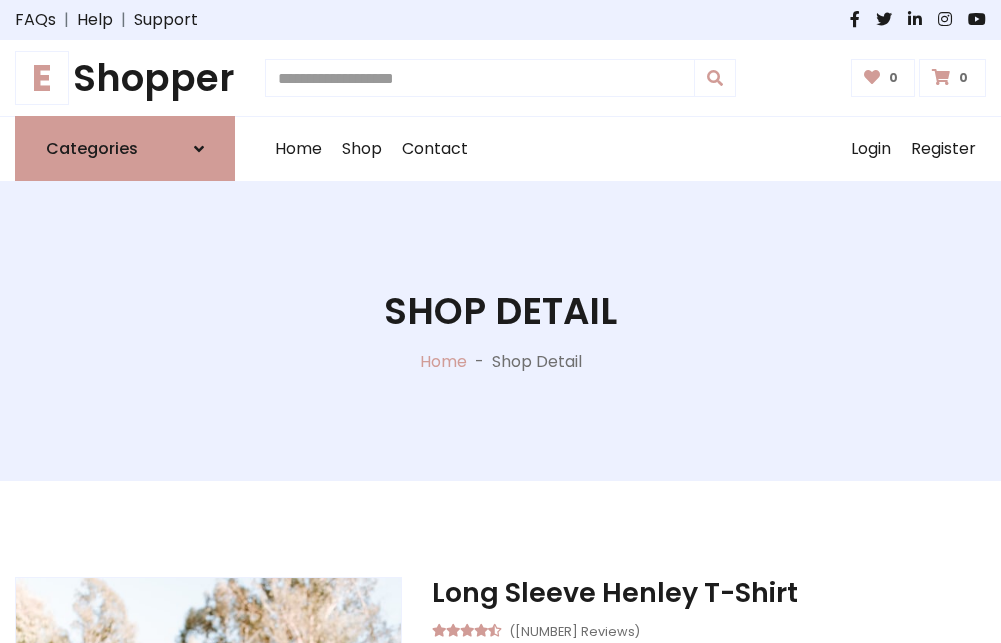 scroll, scrollTop: 0, scrollLeft: 0, axis: both 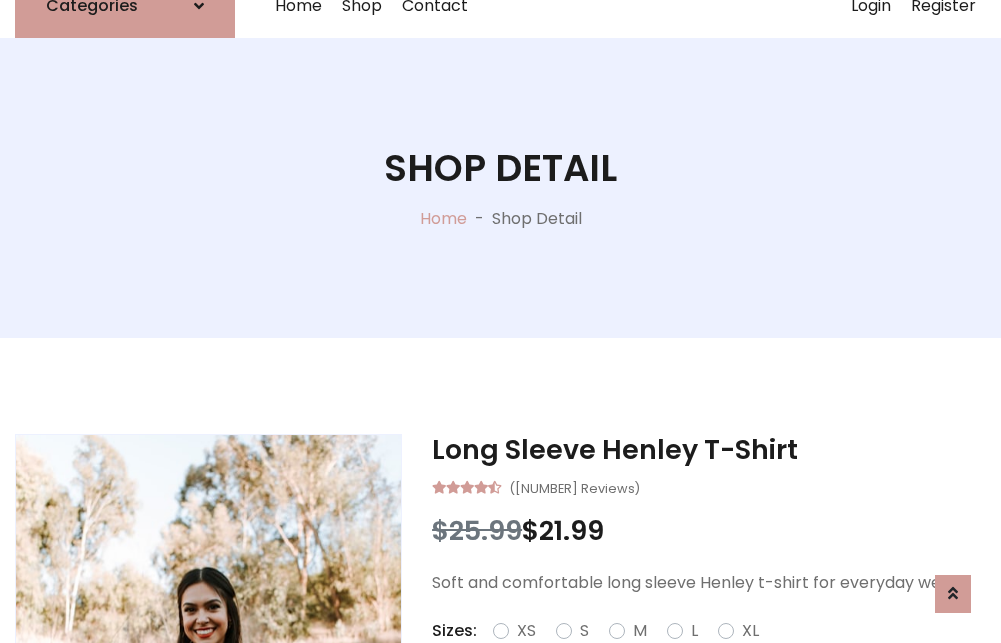 click on "Red" at bounding box center [722, 655] 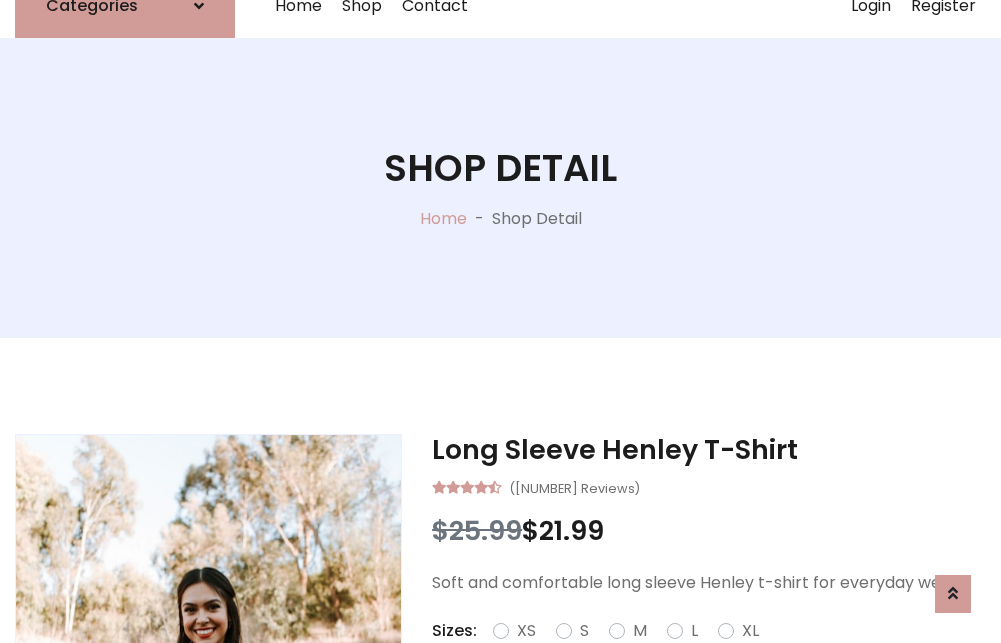 scroll, scrollTop: 167, scrollLeft: 0, axis: vertical 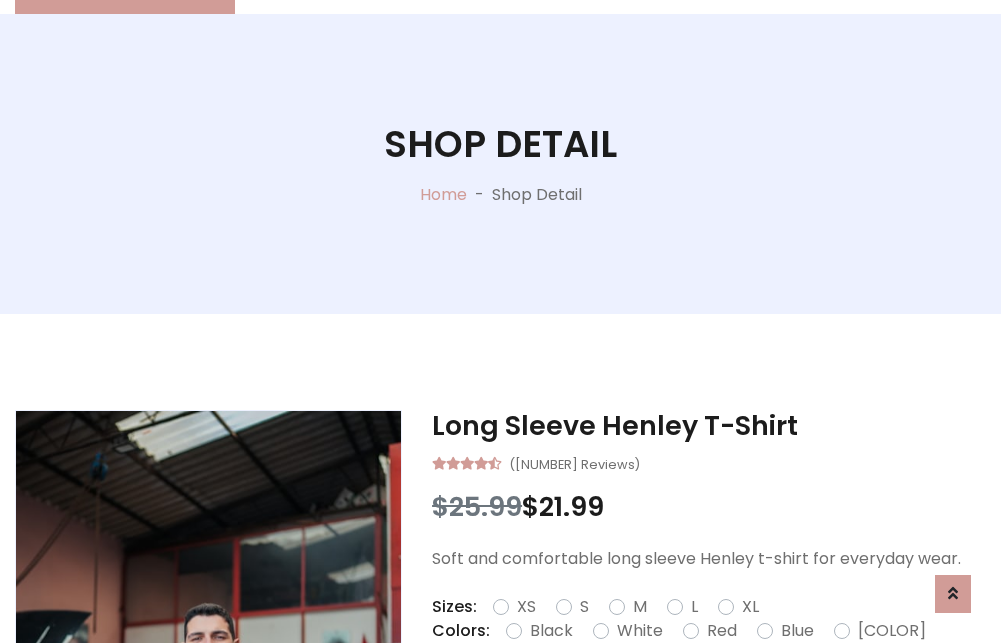 click on "Add To Cart" at bounding box center (653, 694) 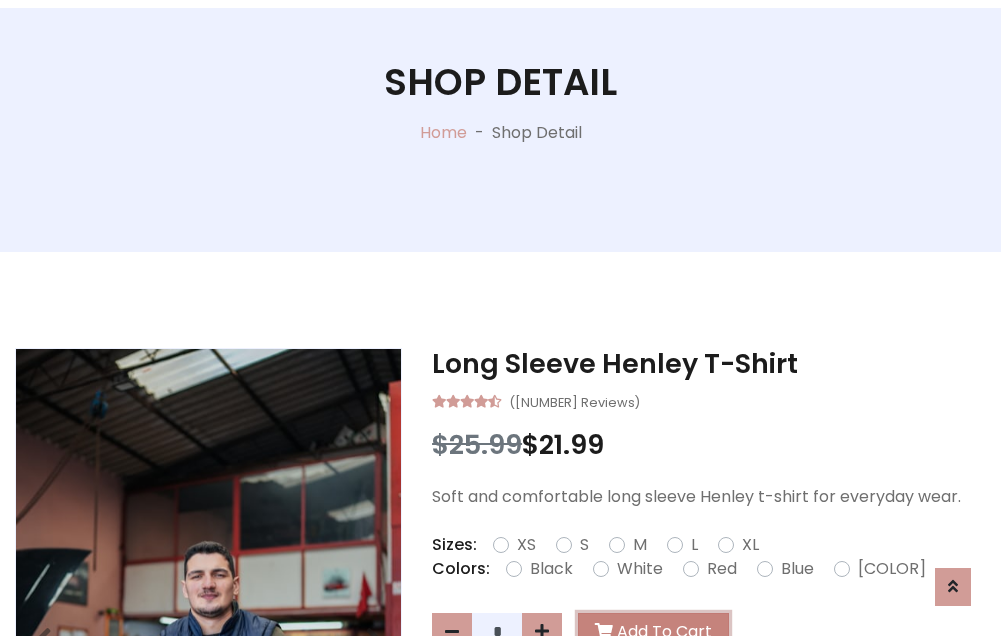 scroll, scrollTop: 0, scrollLeft: 0, axis: both 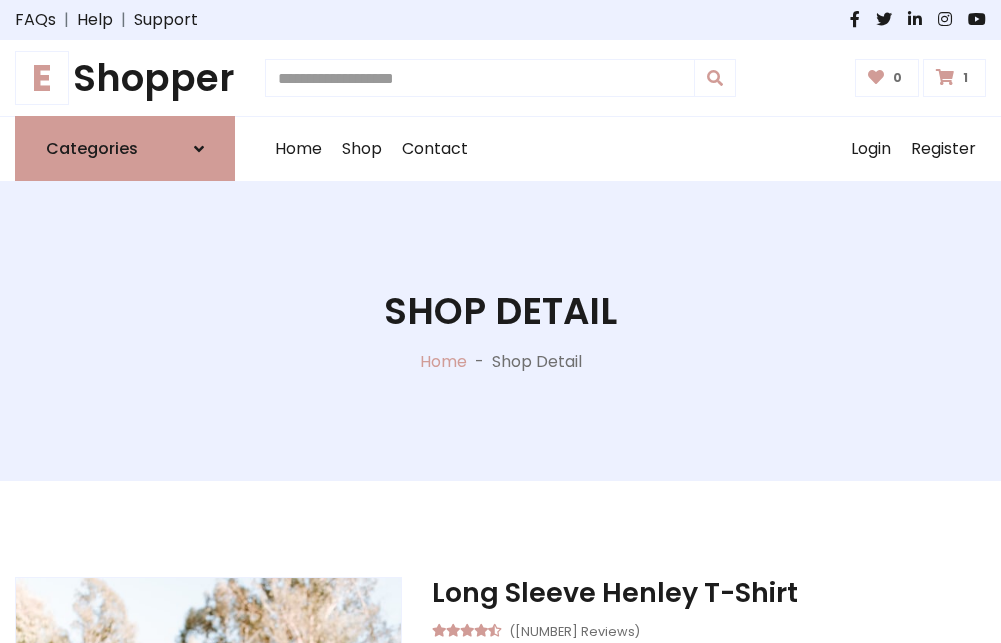 click at bounding box center [945, 77] 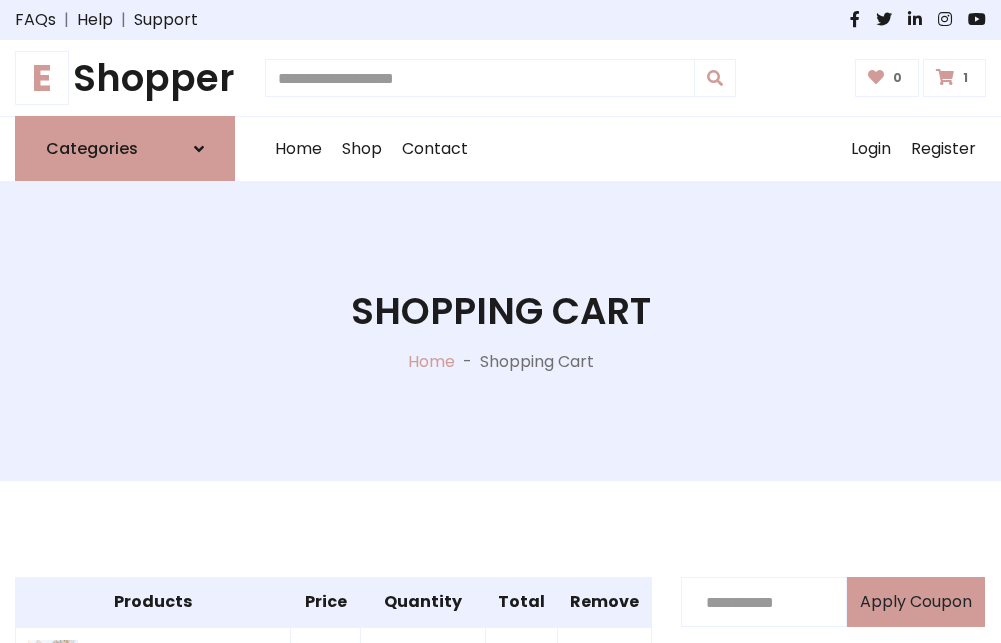 scroll, scrollTop: 474, scrollLeft: 0, axis: vertical 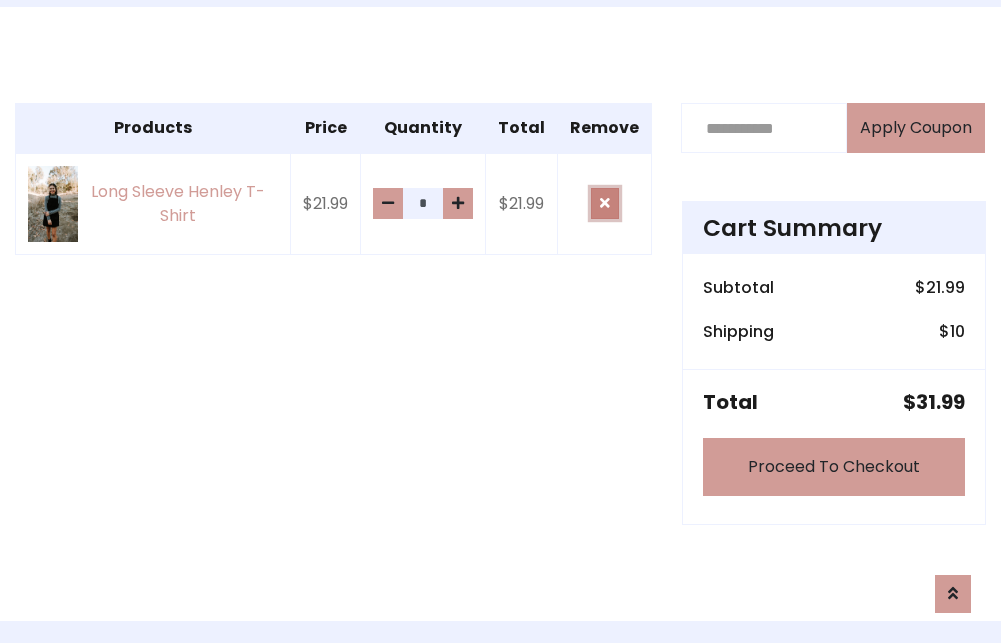 click at bounding box center [605, 203] 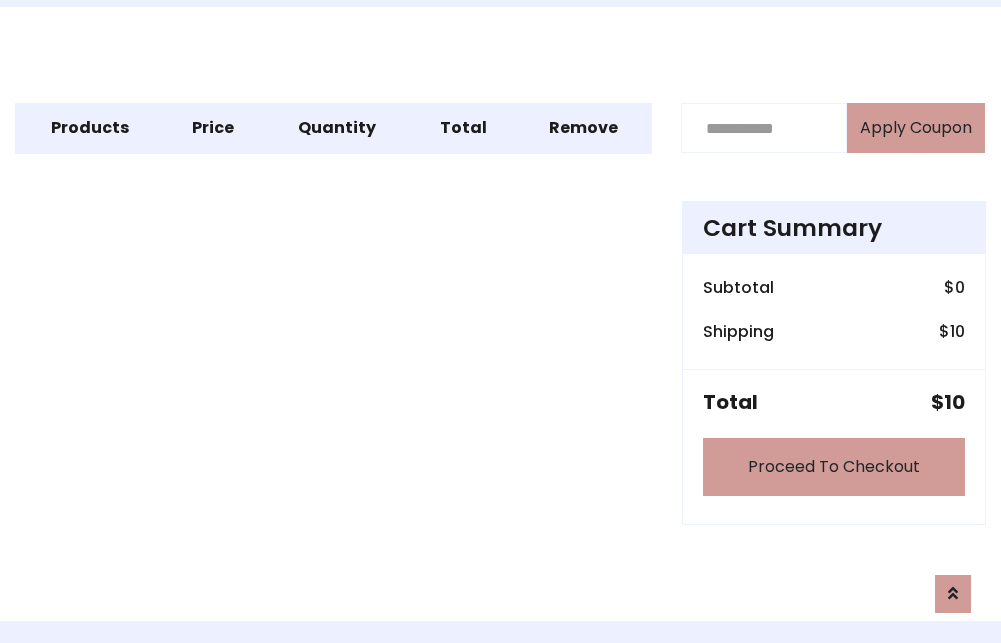 scroll, scrollTop: 247, scrollLeft: 0, axis: vertical 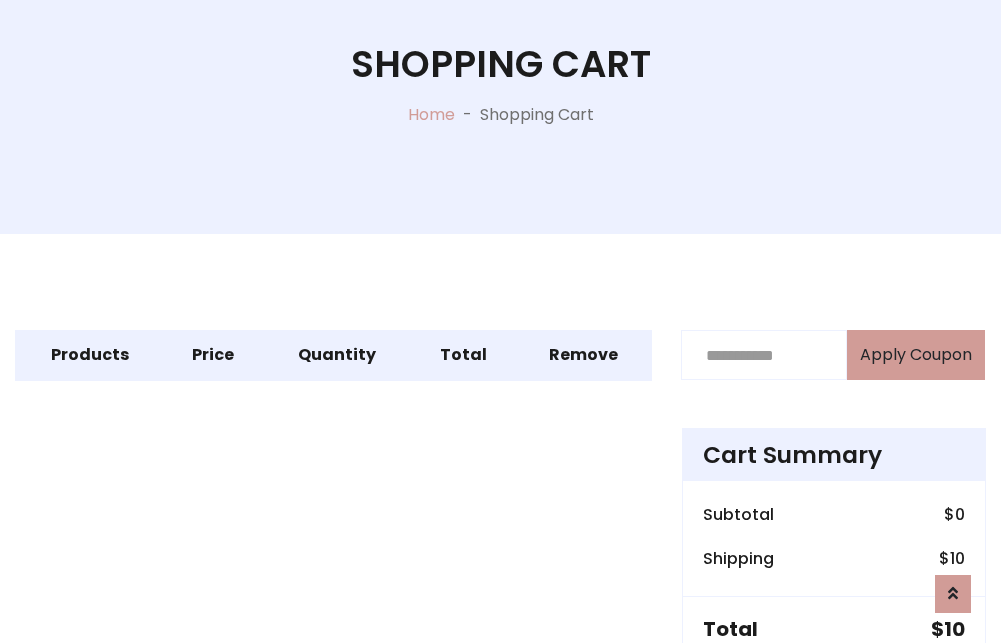 click on "Proceed To Checkout" at bounding box center (834, 694) 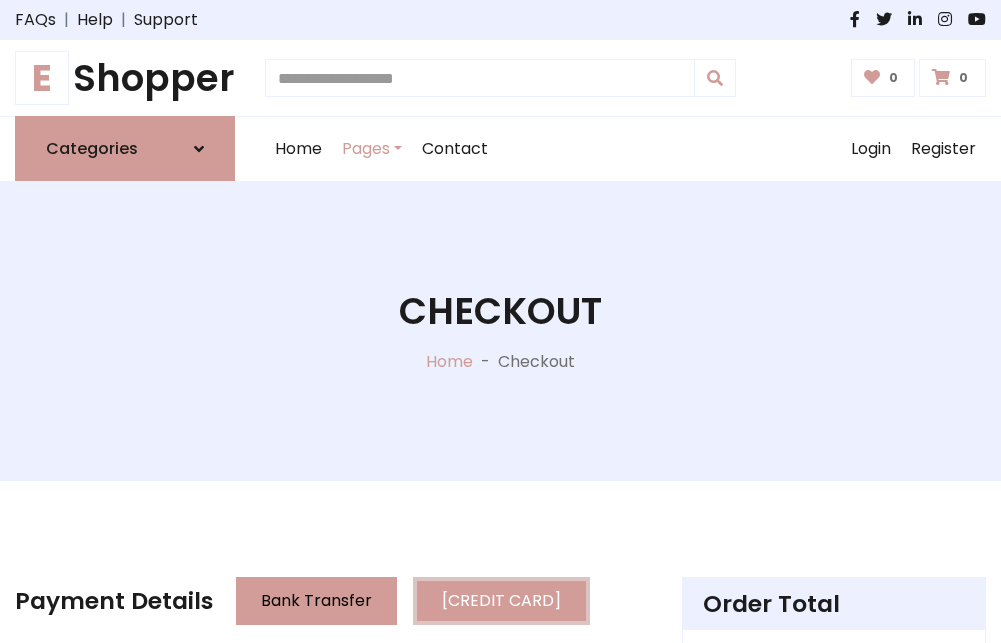 scroll, scrollTop: 137, scrollLeft: 0, axis: vertical 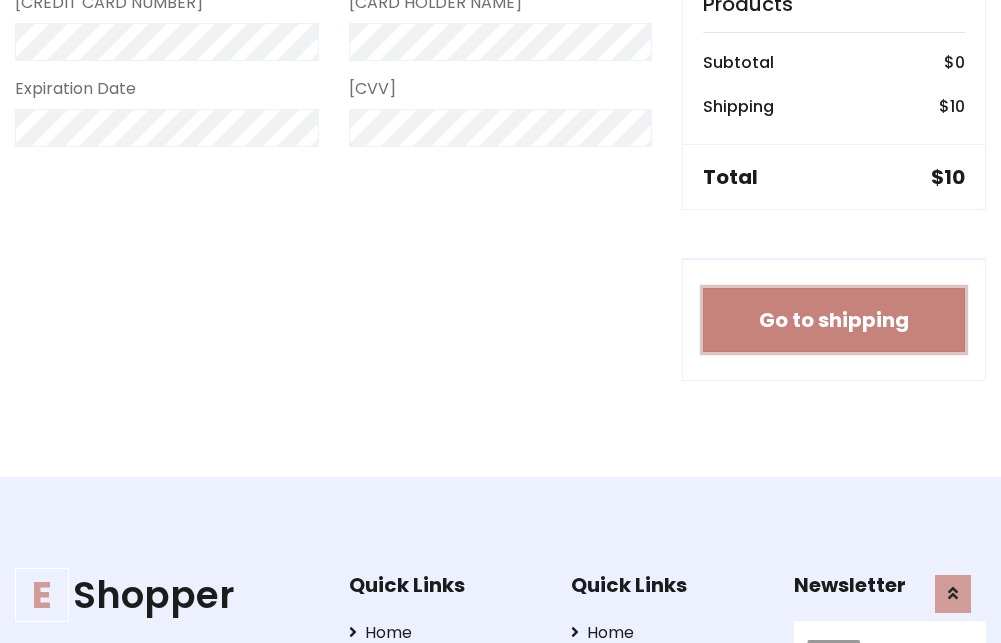 click on "Go to shipping" at bounding box center (834, 320) 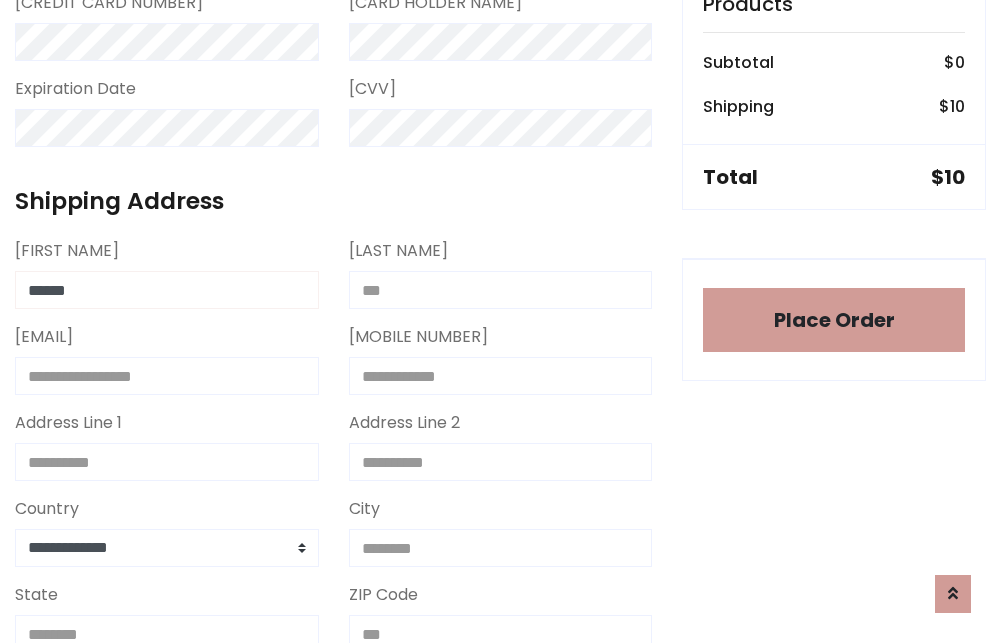 type on "******" 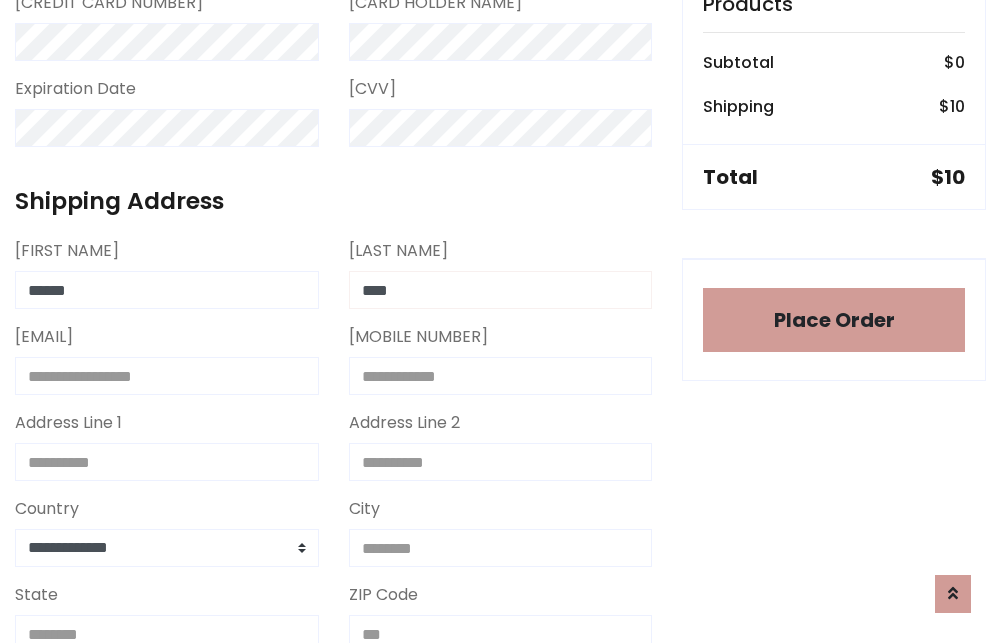 type on "****" 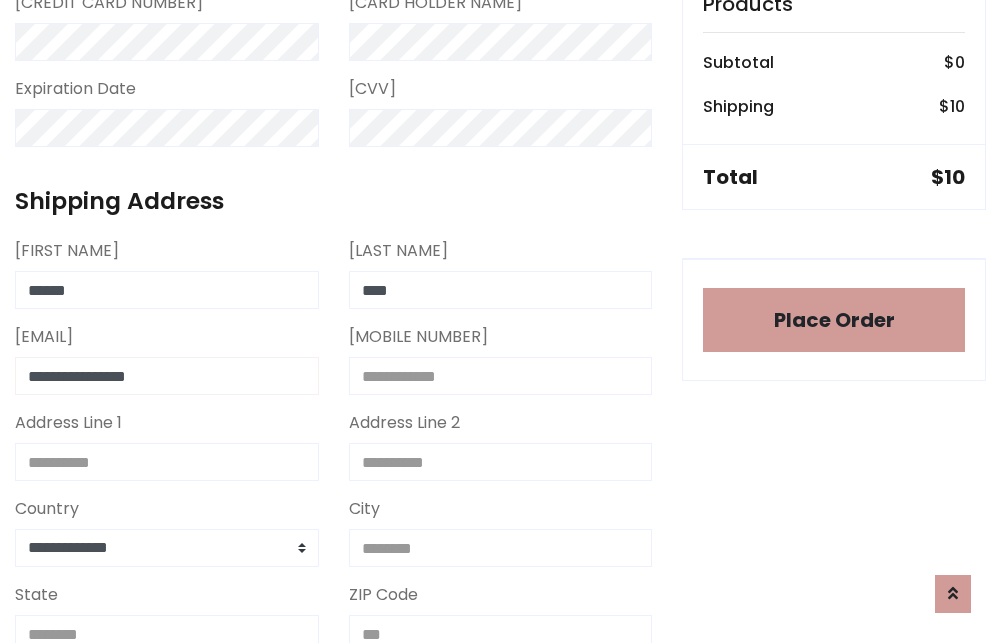 type on "**********" 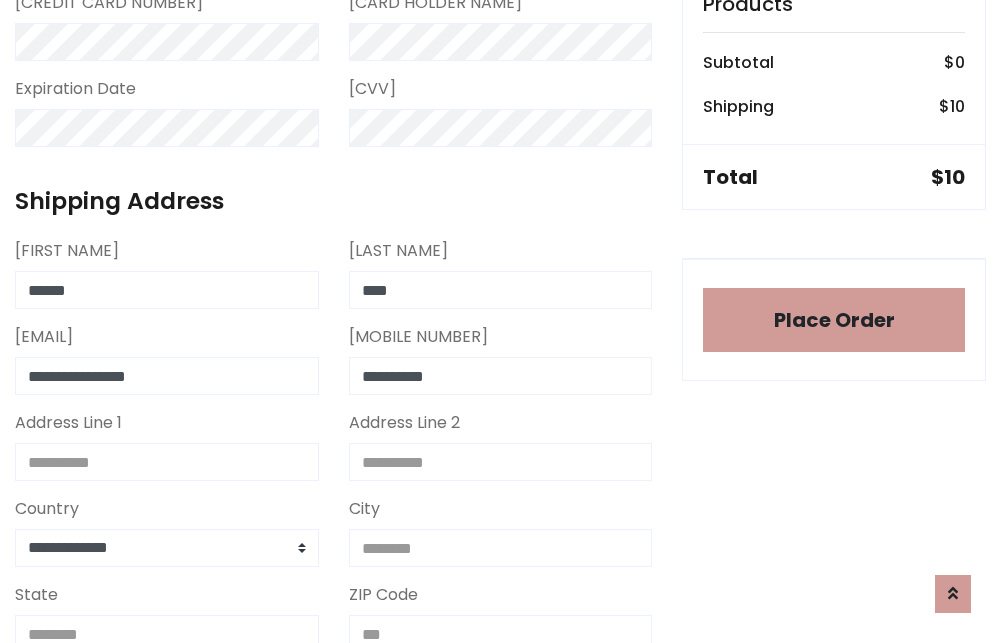 type on "**********" 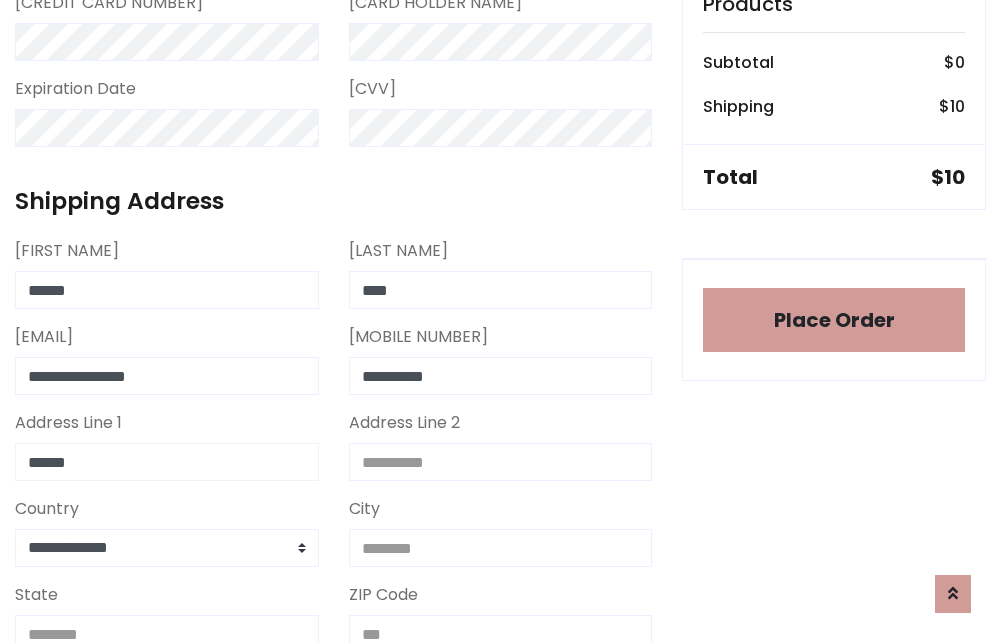 type on "******" 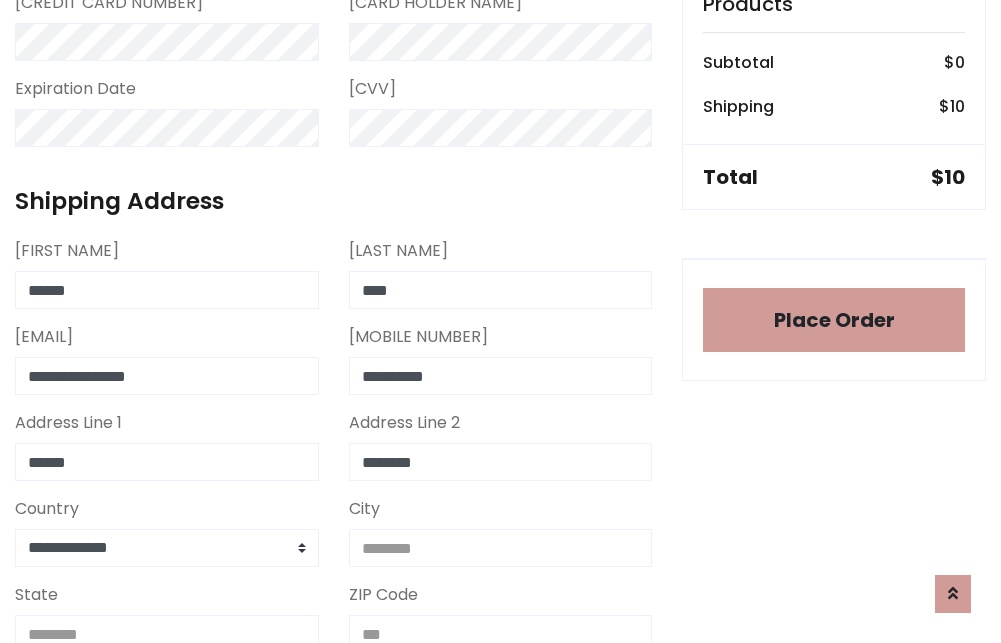 type on "********" 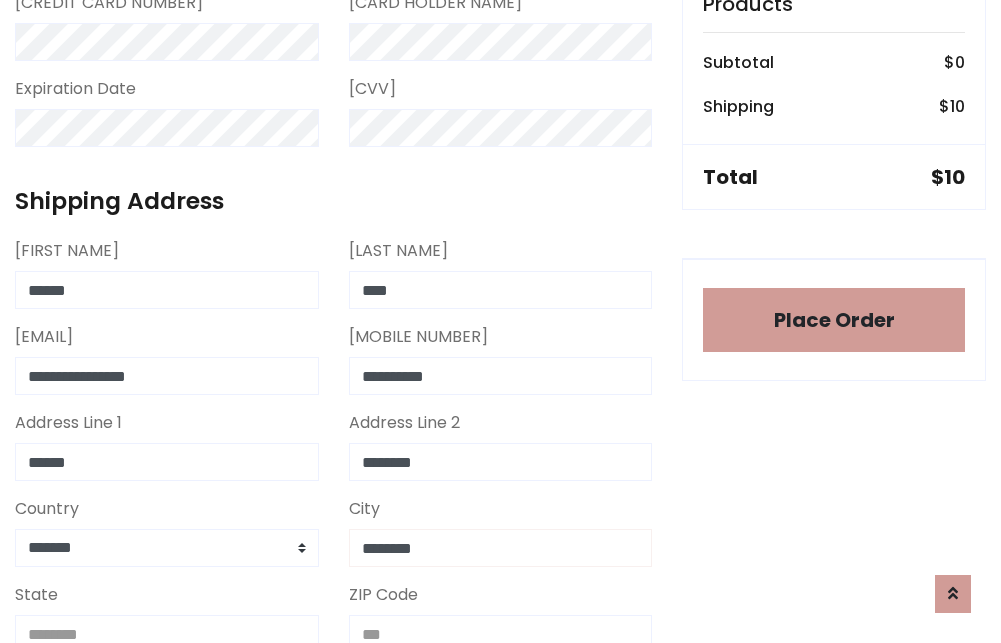 type on "********" 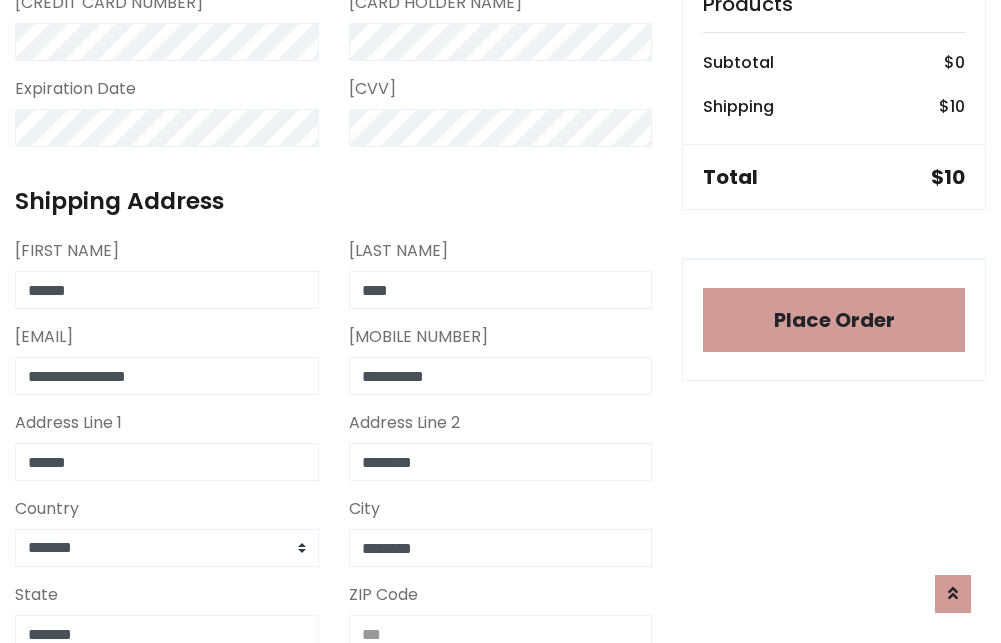 scroll, scrollTop: 669, scrollLeft: 0, axis: vertical 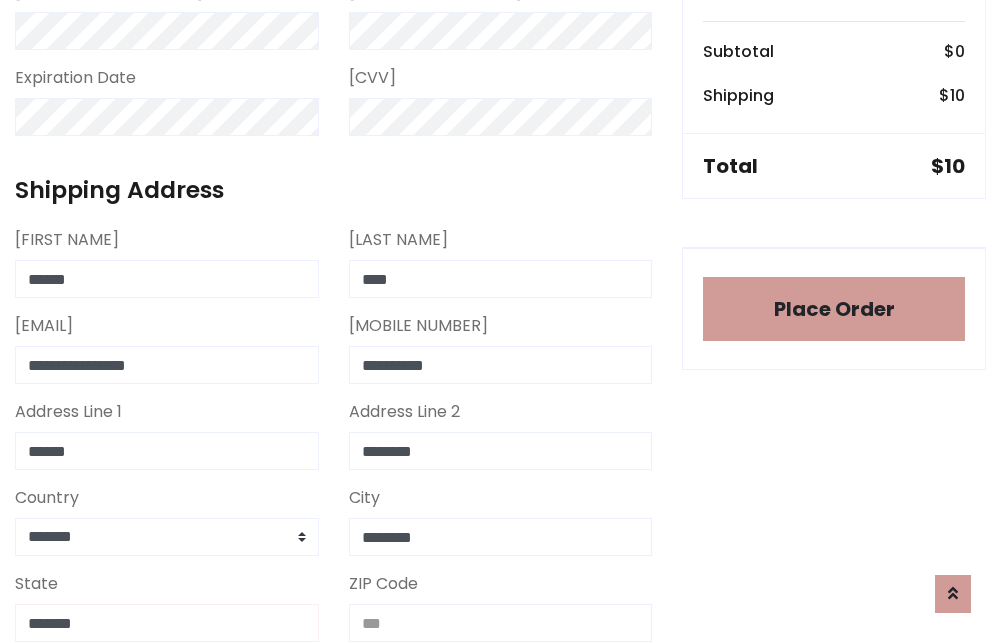 type on "*******" 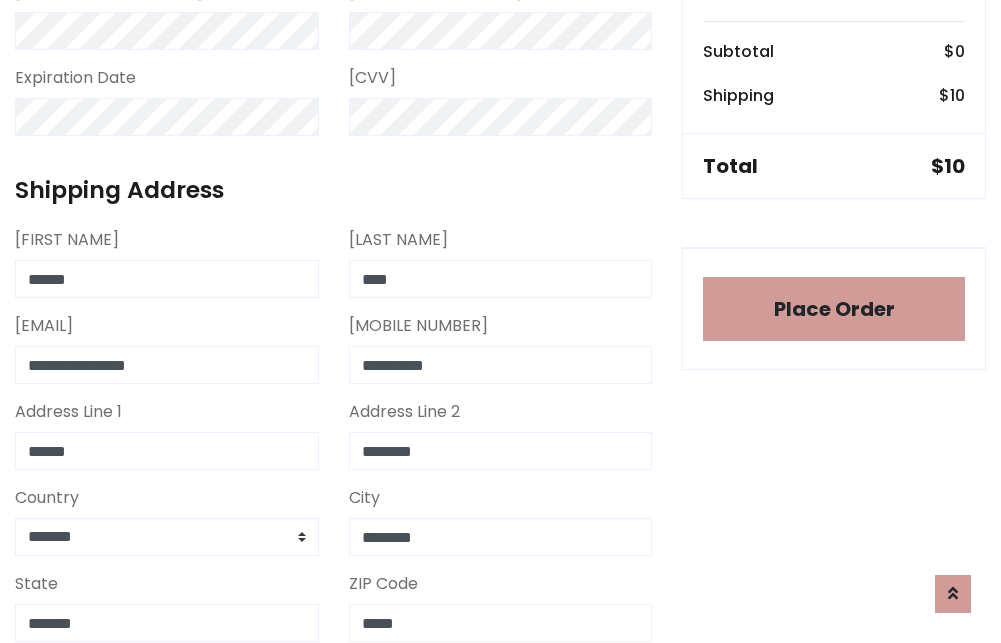 scroll, scrollTop: 403, scrollLeft: 0, axis: vertical 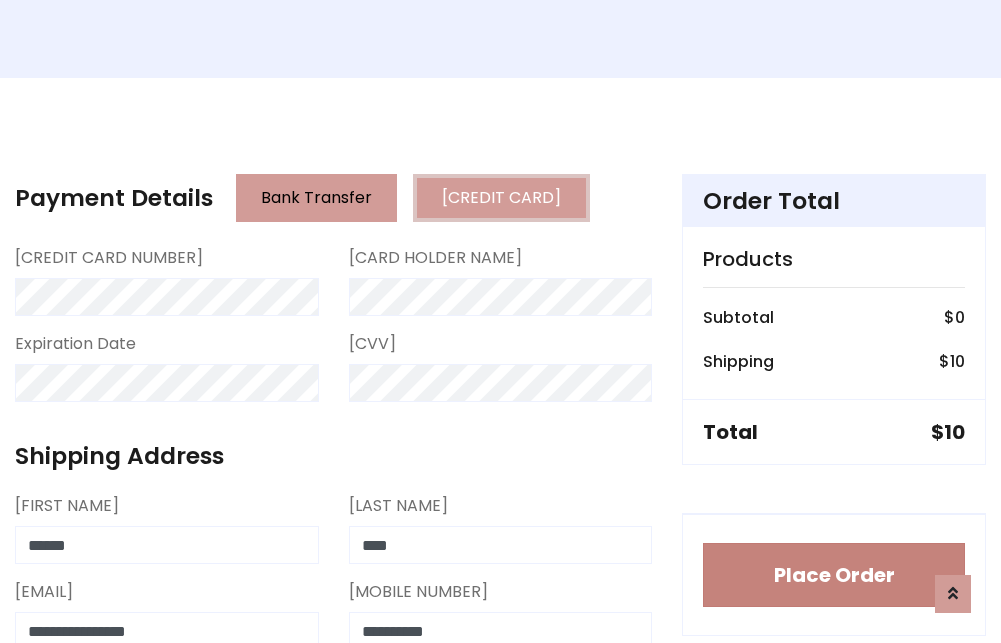 type on "*****" 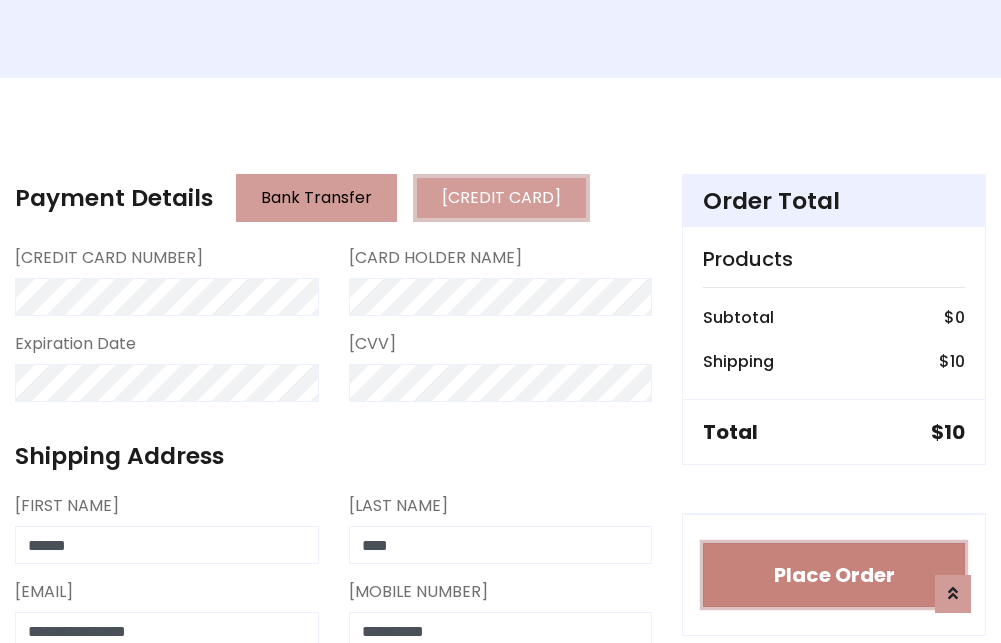 click on "Place Order" at bounding box center [834, 575] 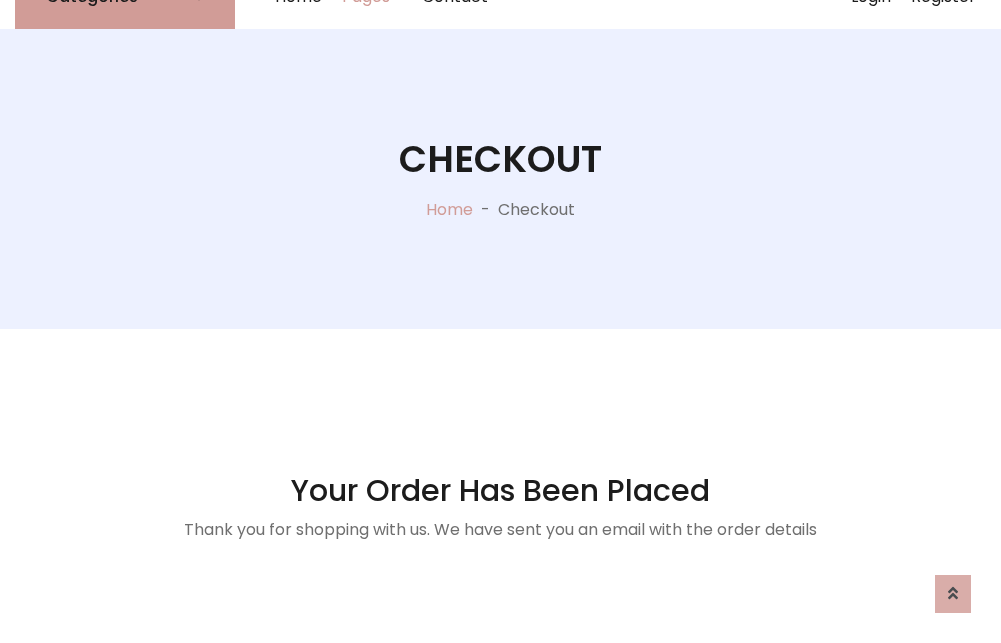 scroll, scrollTop: 0, scrollLeft: 0, axis: both 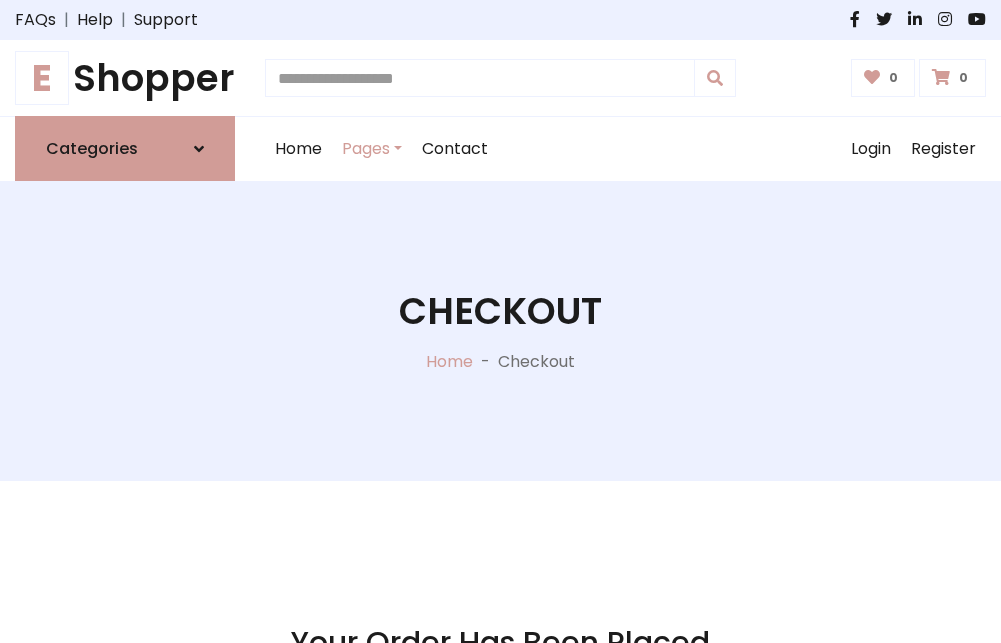 click on "E Shopper" at bounding box center [125, 78] 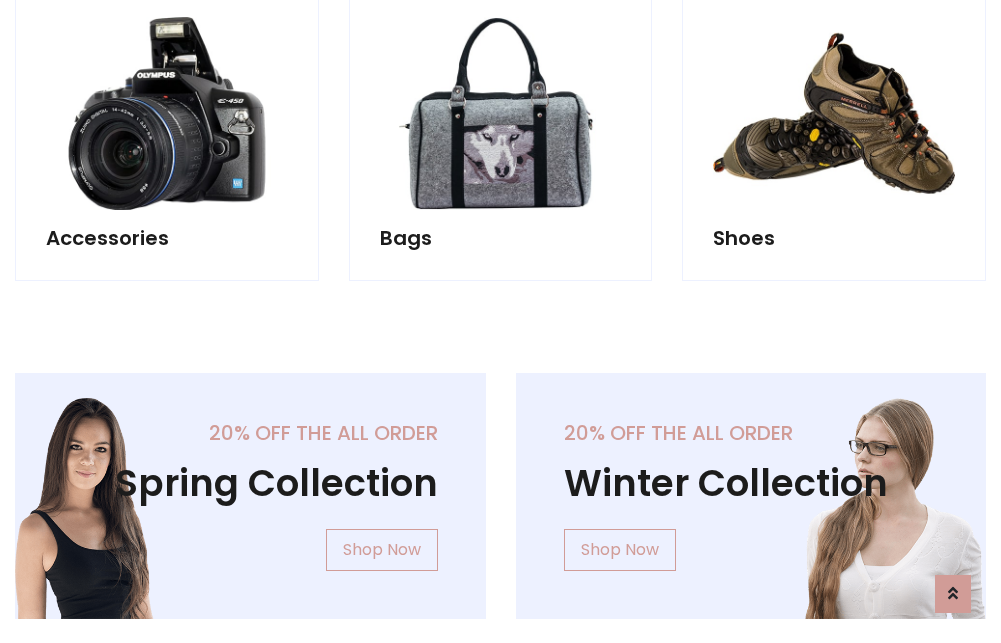scroll, scrollTop: 770, scrollLeft: 0, axis: vertical 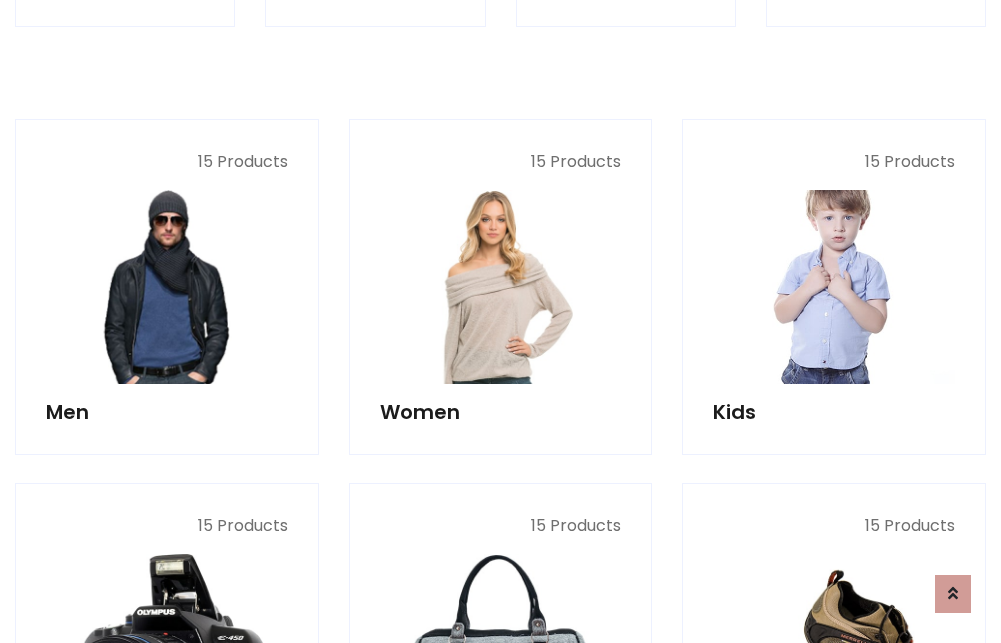 click at bounding box center [834, 287] 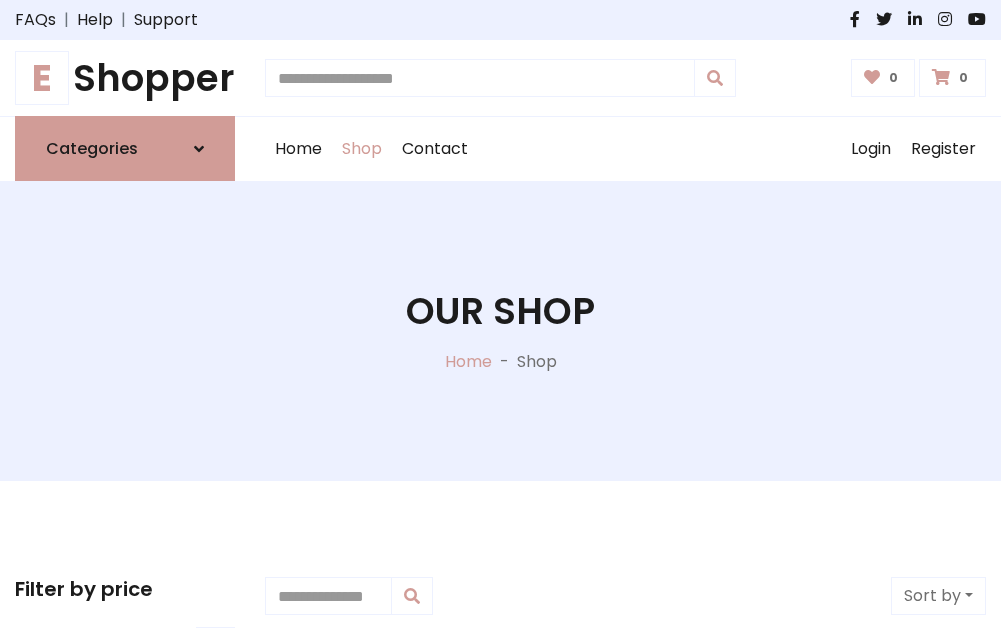 scroll, scrollTop: 549, scrollLeft: 0, axis: vertical 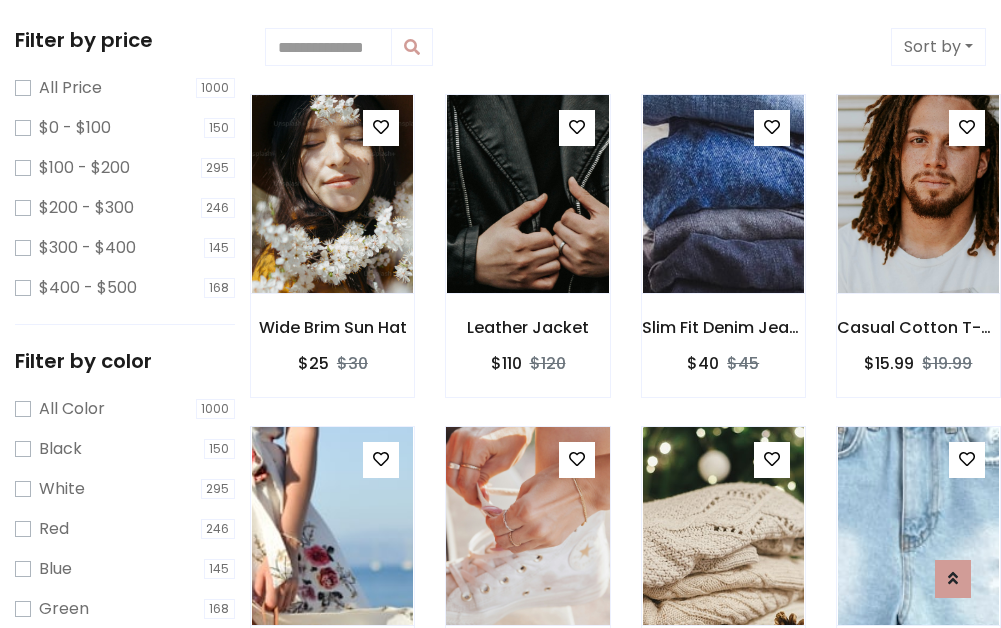 click at bounding box center (381, 127) 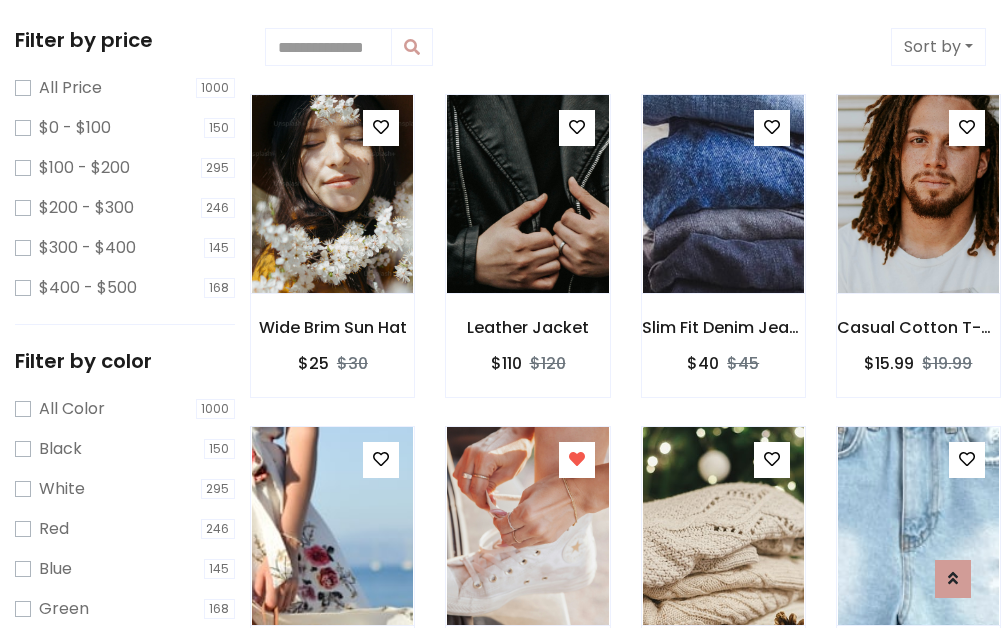 click at bounding box center (527, 857) 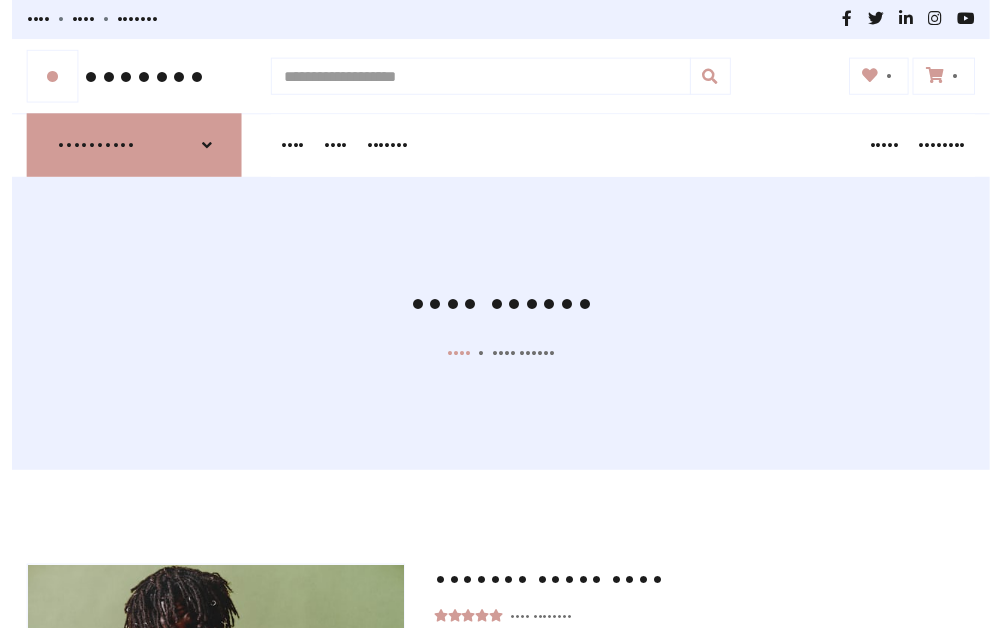 scroll, scrollTop: 262, scrollLeft: 0, axis: vertical 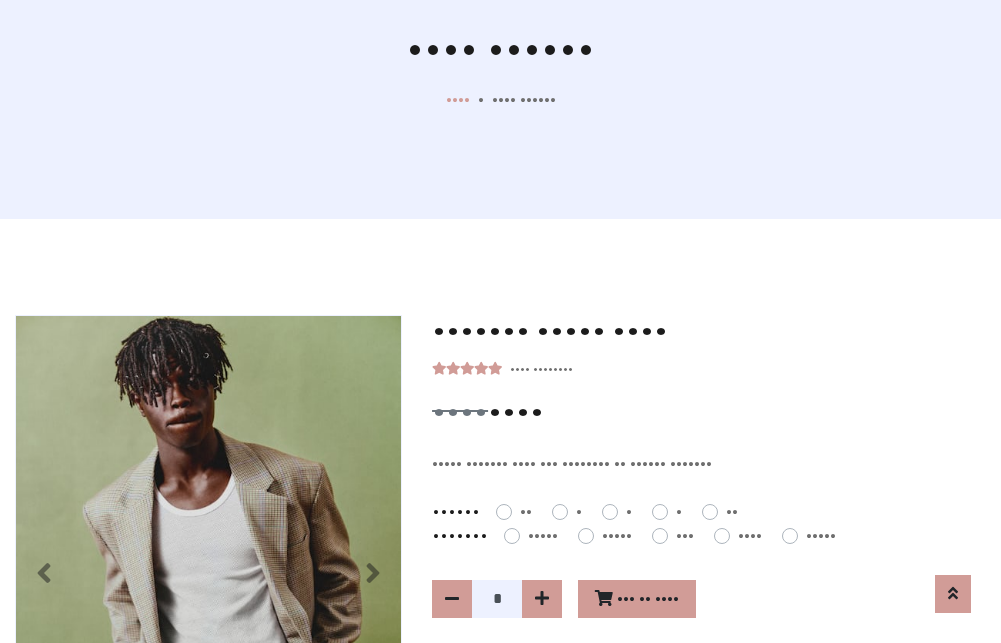 click on "XL" at bounding box center (750, 512) 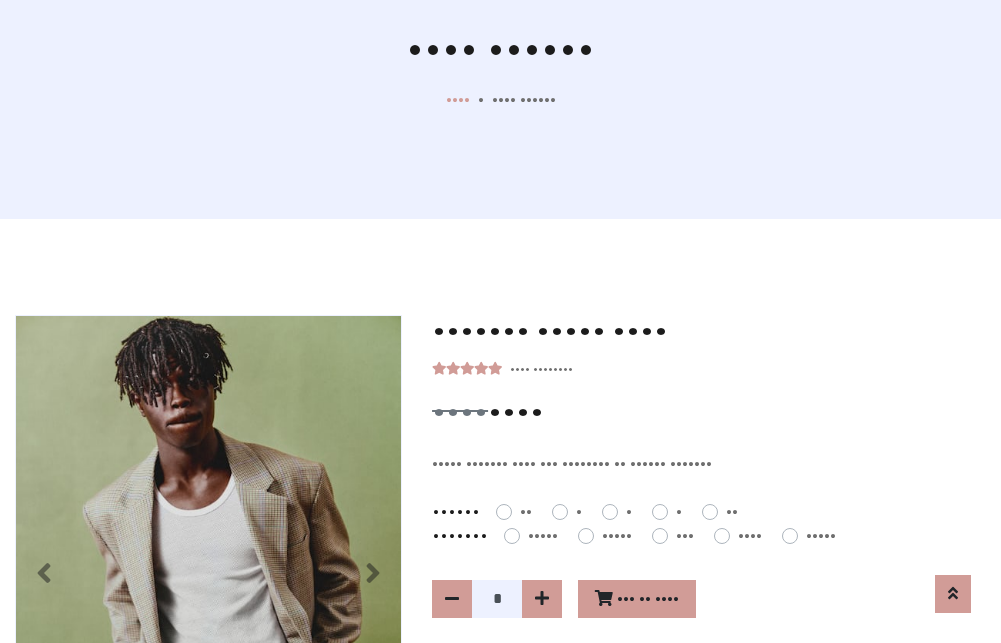 click on "Black" at bounding box center [551, 536] 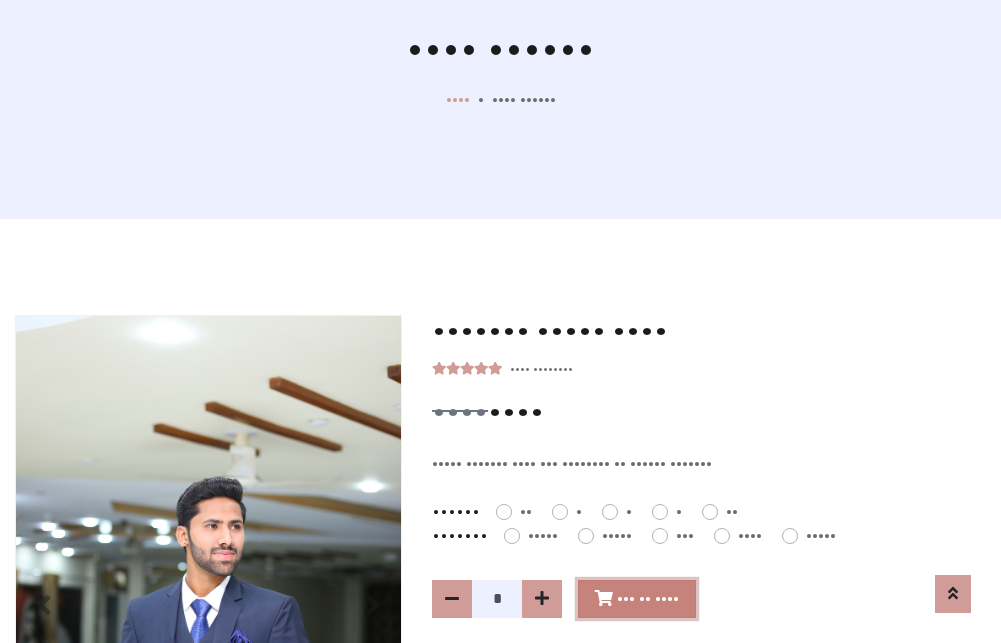 click on "Add To Cart" at bounding box center [653, 599] 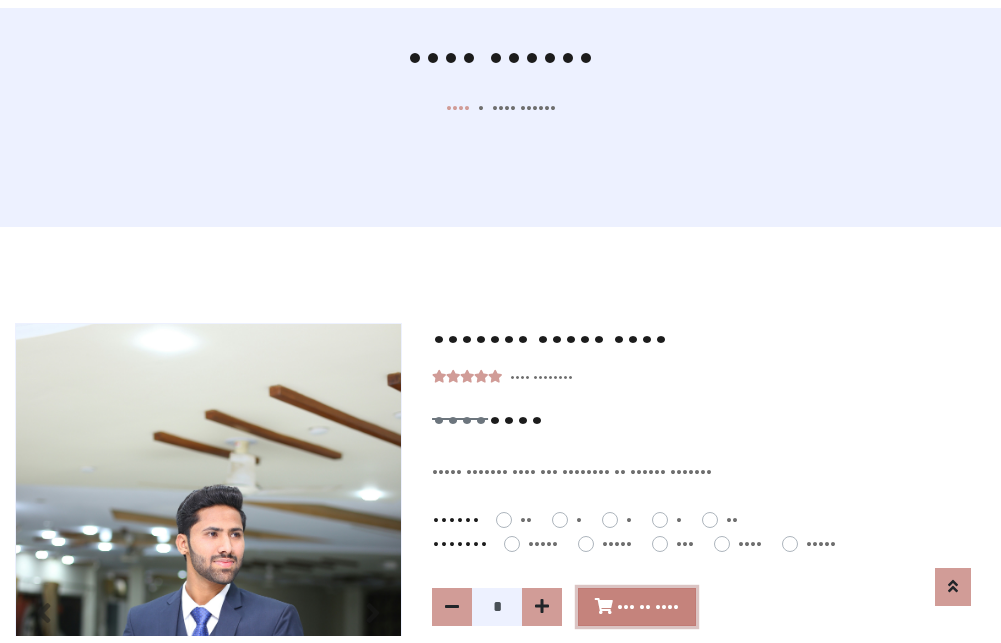 scroll, scrollTop: 0, scrollLeft: 0, axis: both 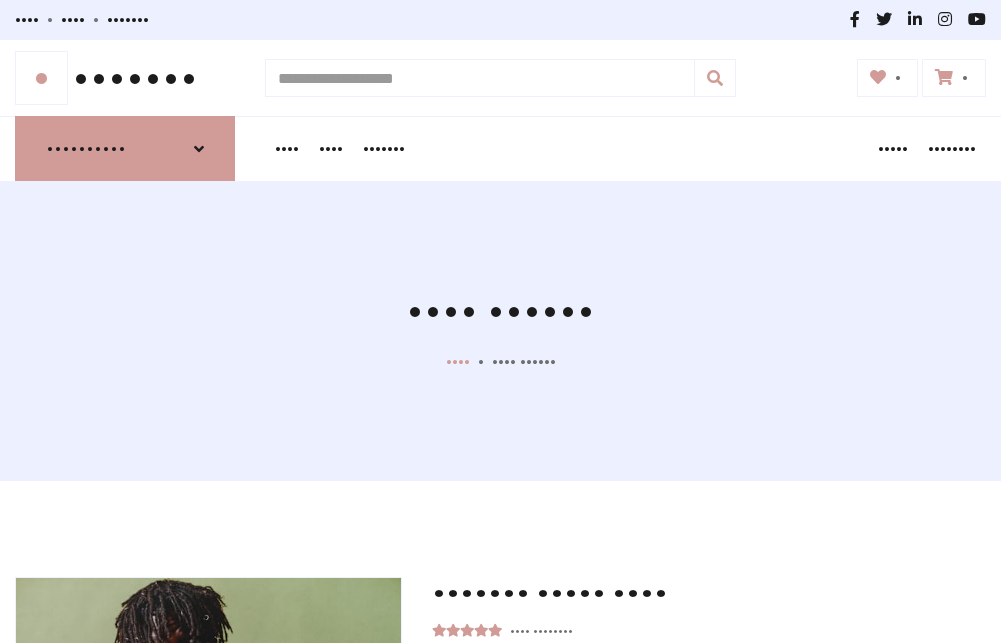 click at bounding box center [945, 77] 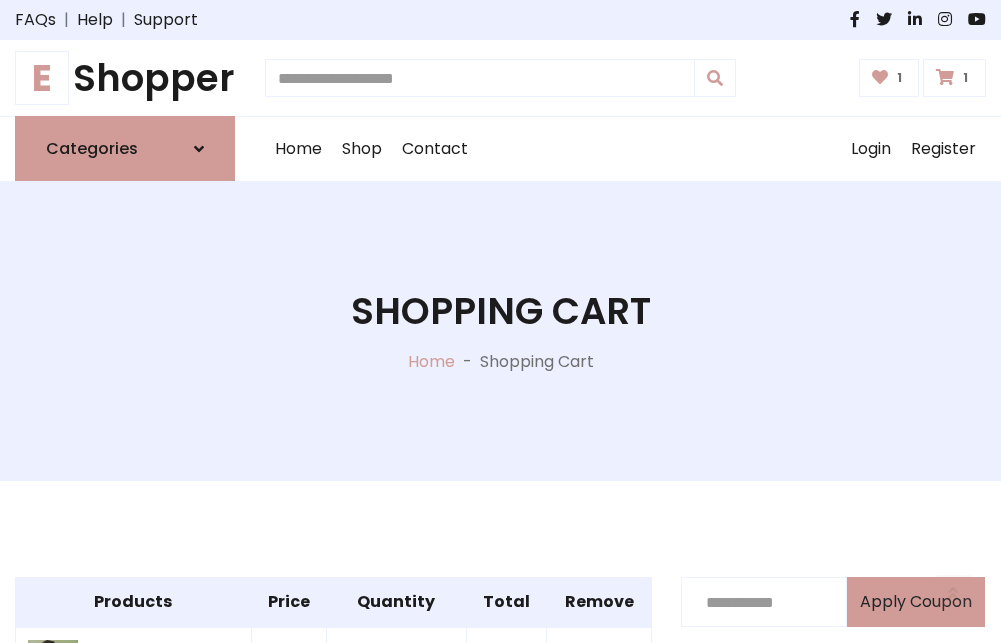 scroll, scrollTop: 570, scrollLeft: 0, axis: vertical 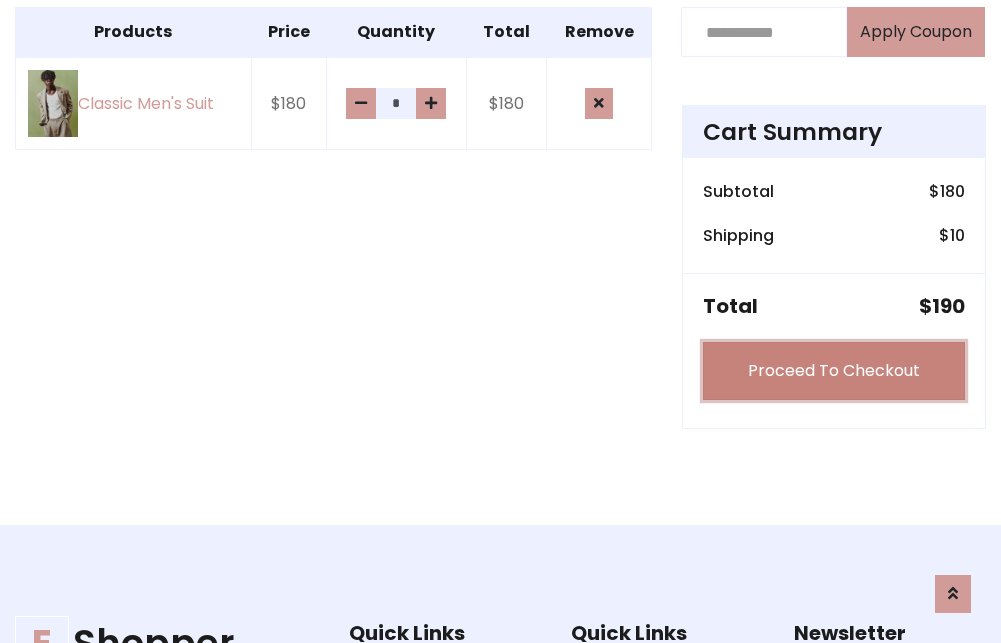 click on "Proceed To Checkout" at bounding box center (834, 371) 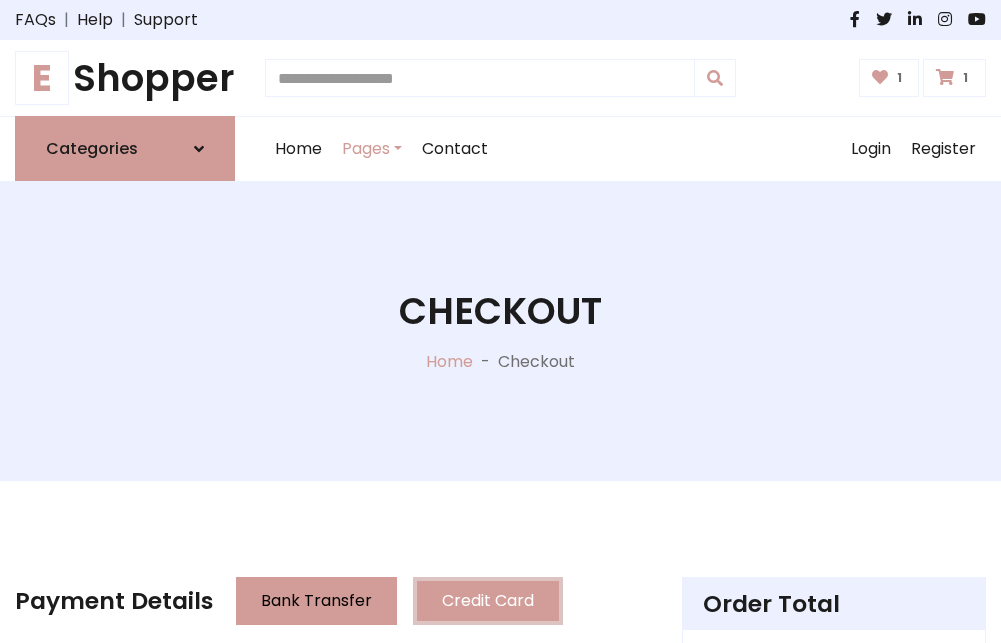scroll, scrollTop: 201, scrollLeft: 0, axis: vertical 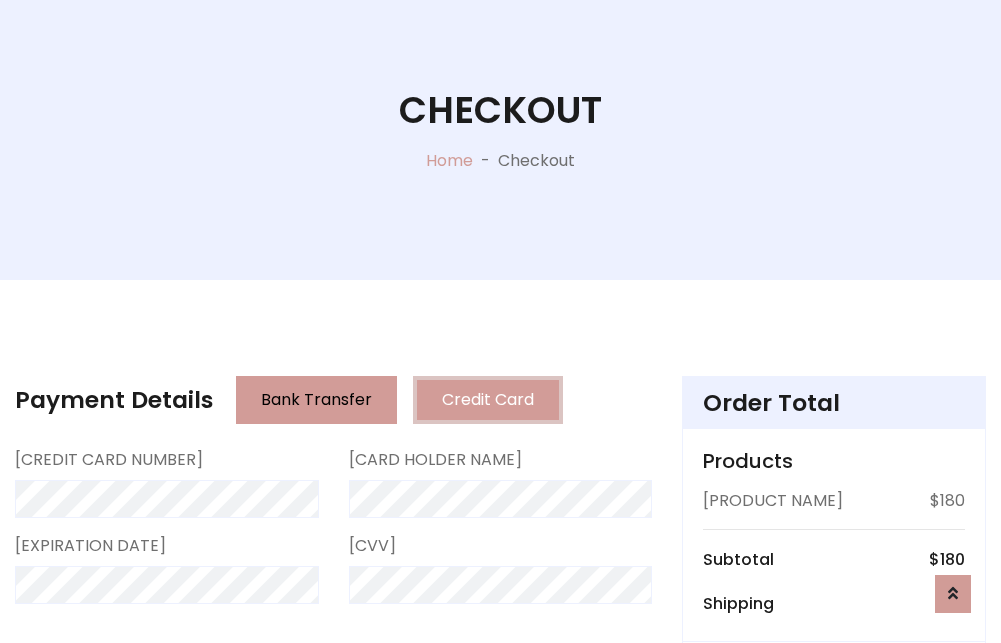 click on "Go to shipping" at bounding box center [834, 817] 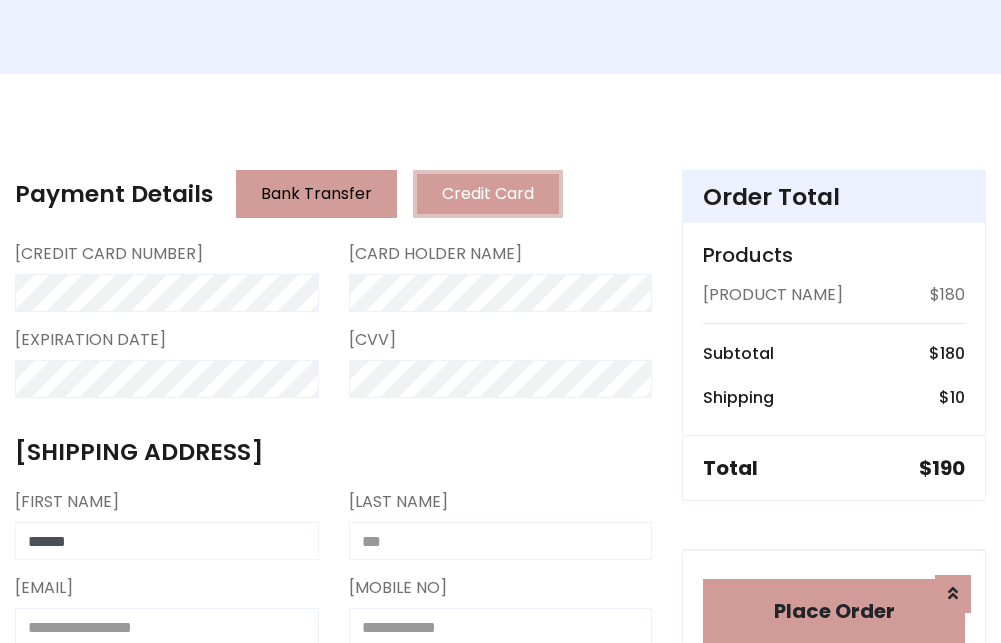 type on "******" 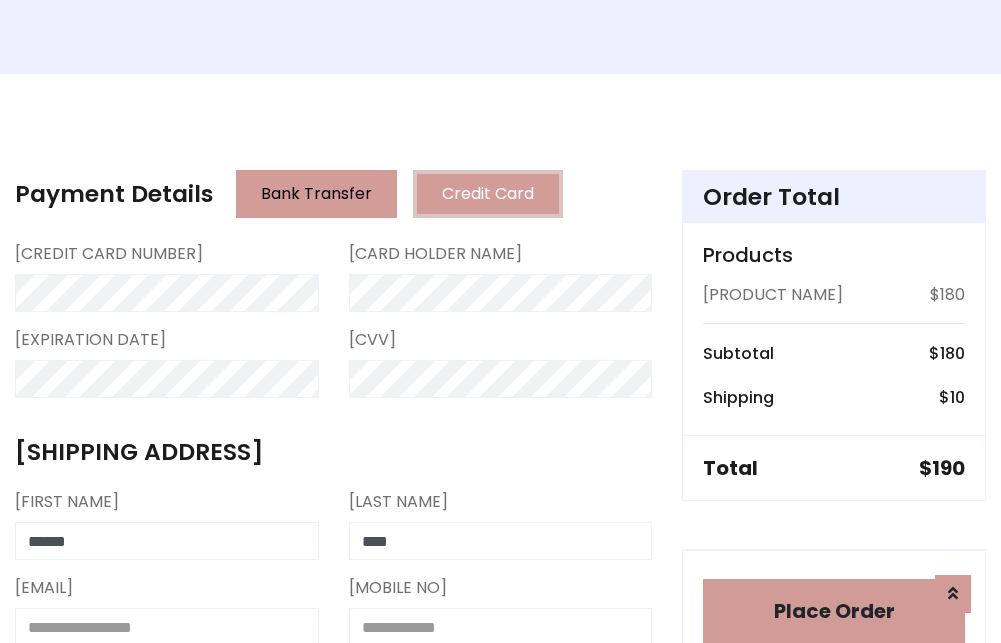 type on "****" 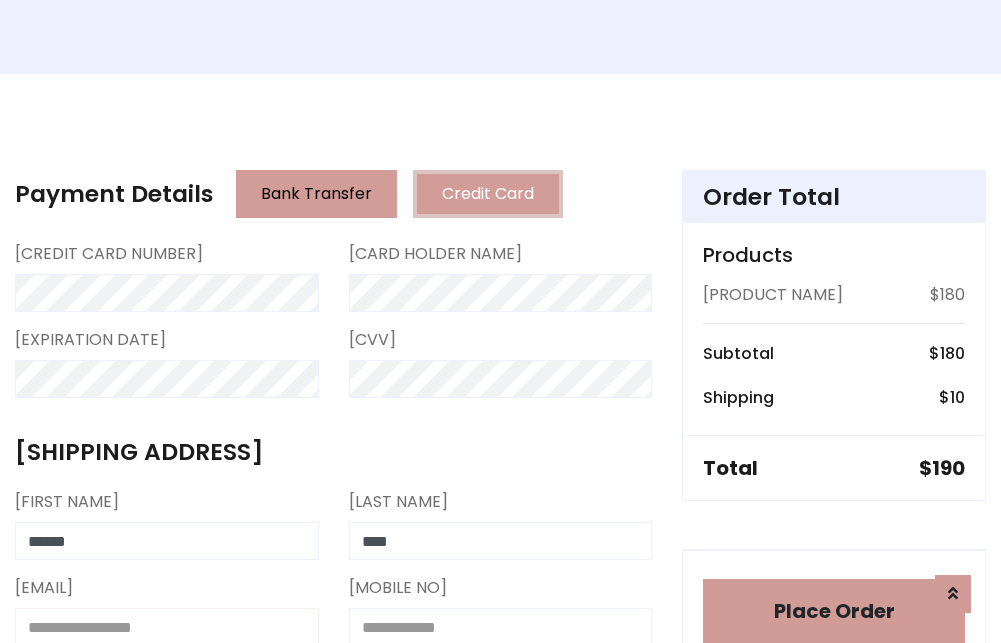 scroll, scrollTop: 411, scrollLeft: 0, axis: vertical 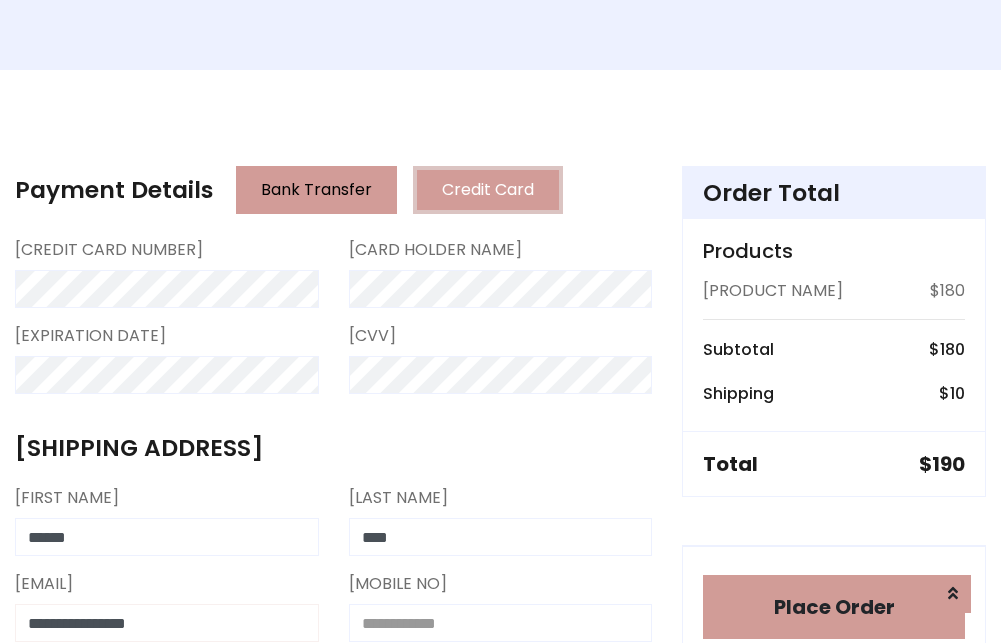 type on "**********" 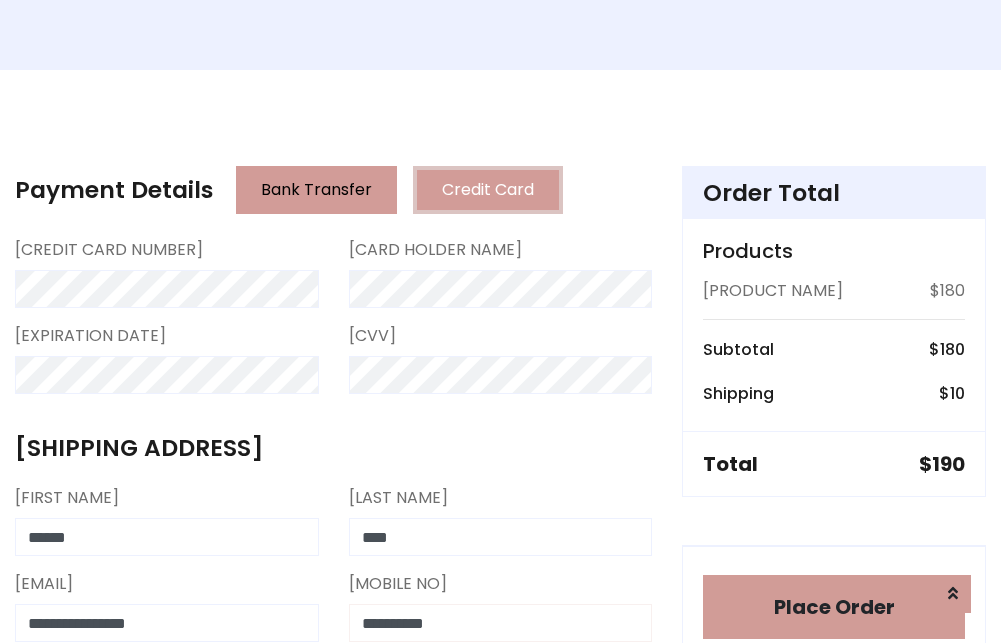 scroll, scrollTop: 573, scrollLeft: 0, axis: vertical 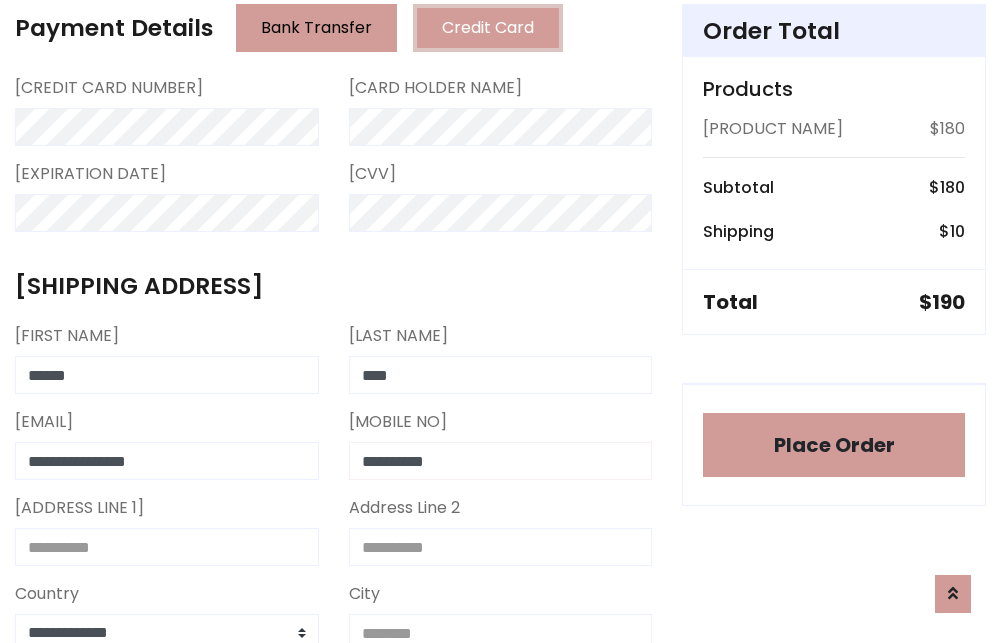 type on "**********" 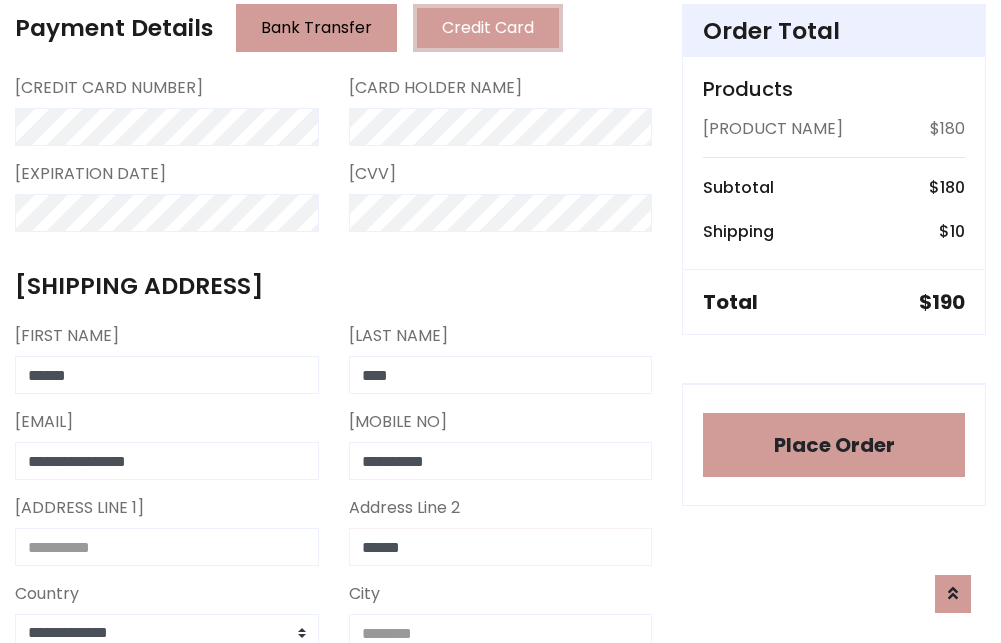 type on "******" 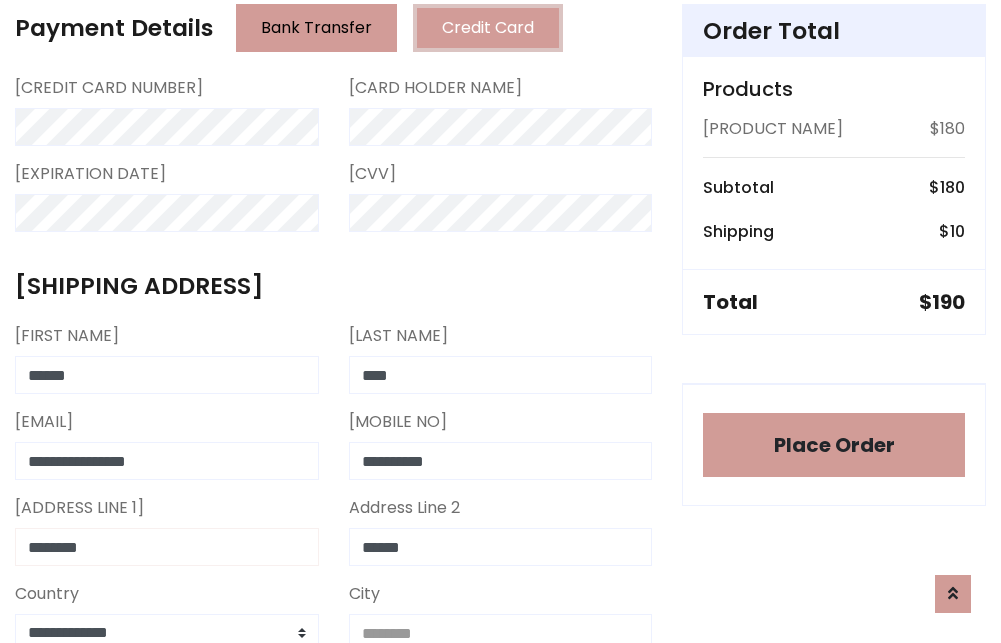 type on "********" 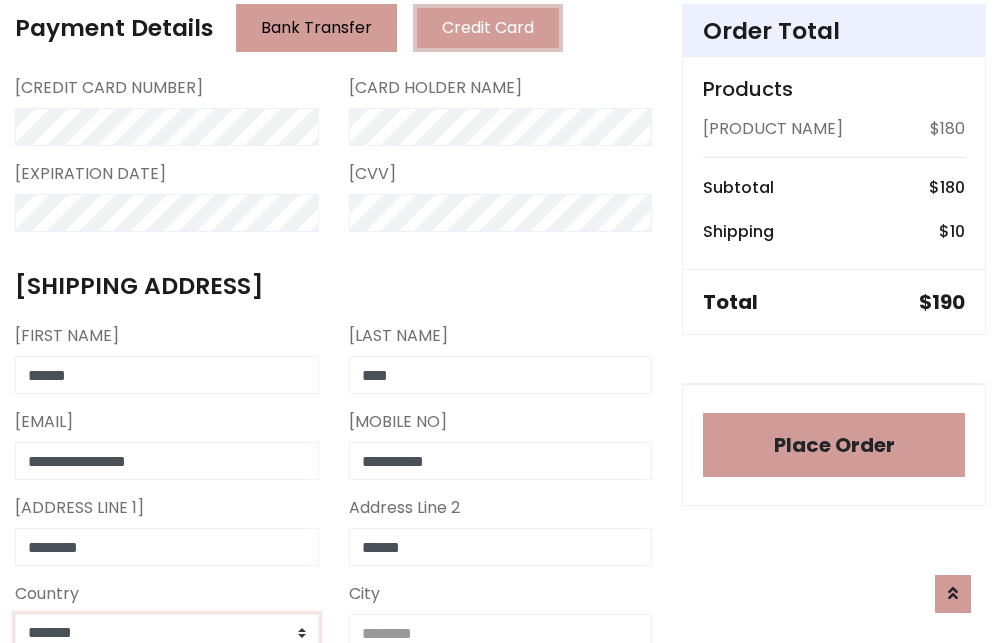 scroll, scrollTop: 583, scrollLeft: 0, axis: vertical 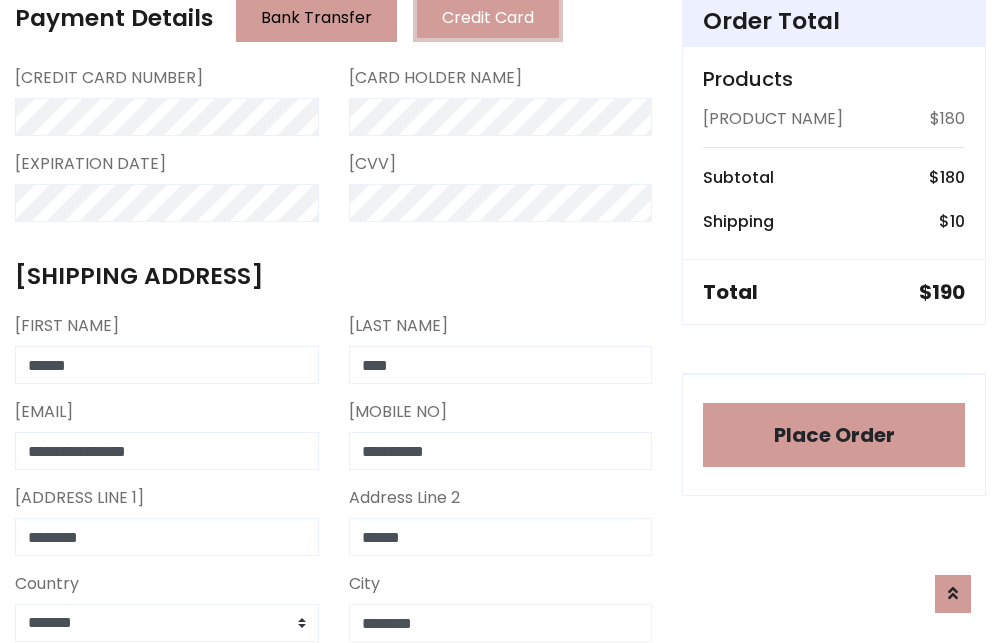type on "********" 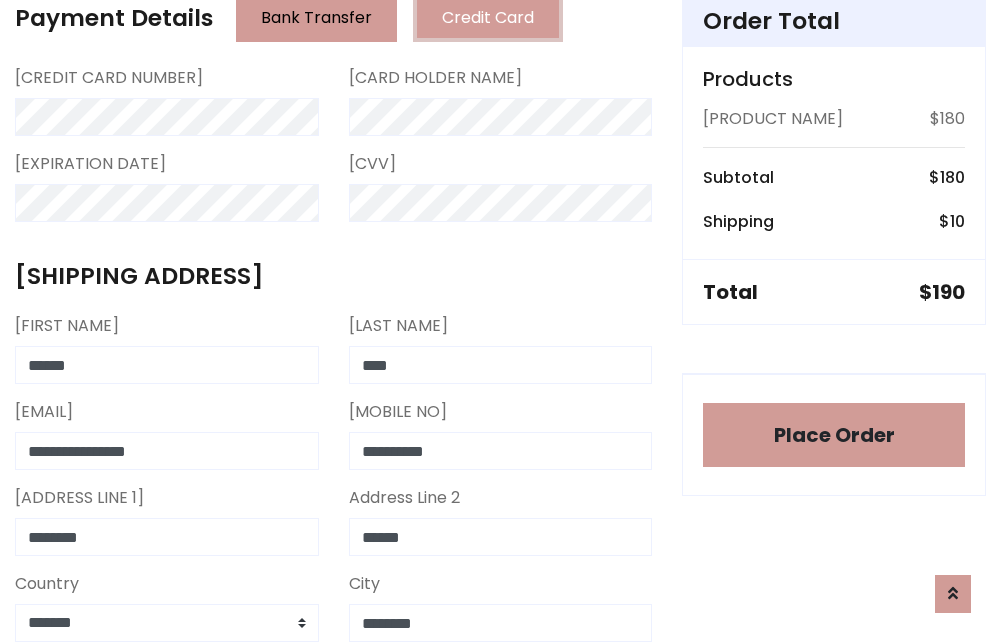 scroll, scrollTop: 971, scrollLeft: 0, axis: vertical 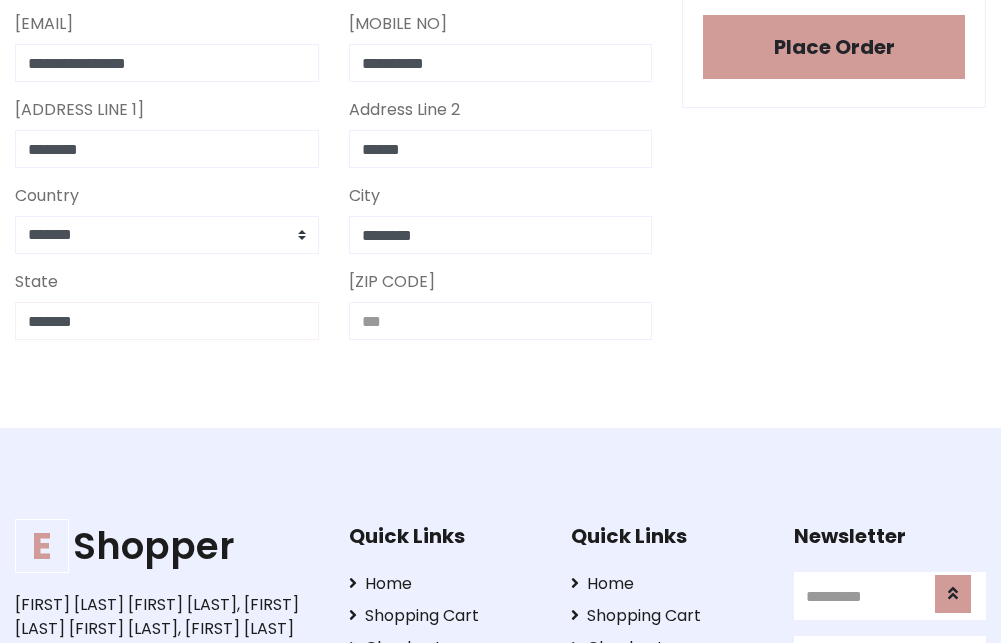 type on "*******" 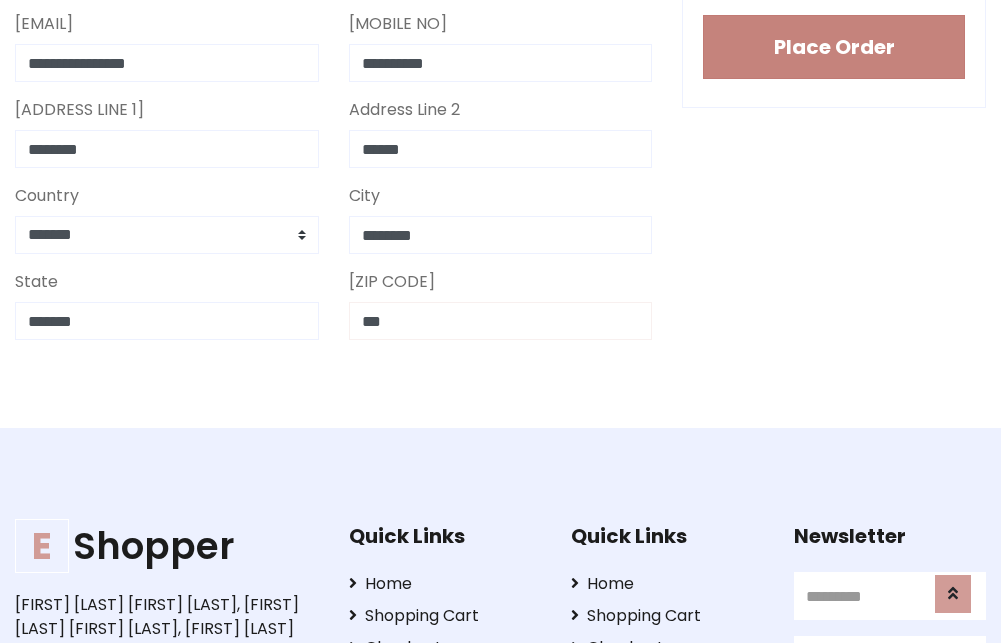type on "***" 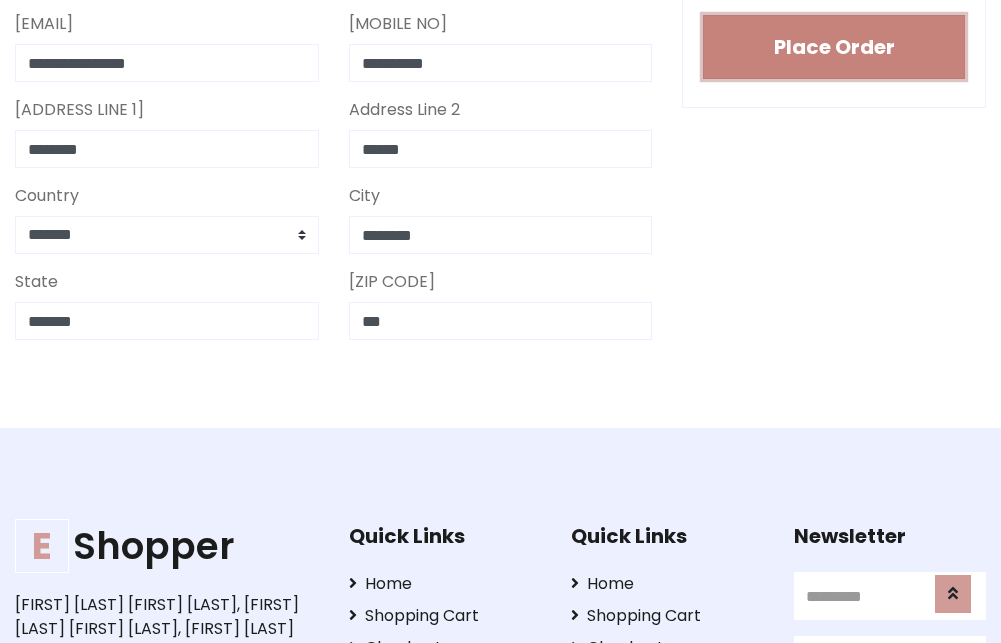 click on "Place Order" at bounding box center [834, 47] 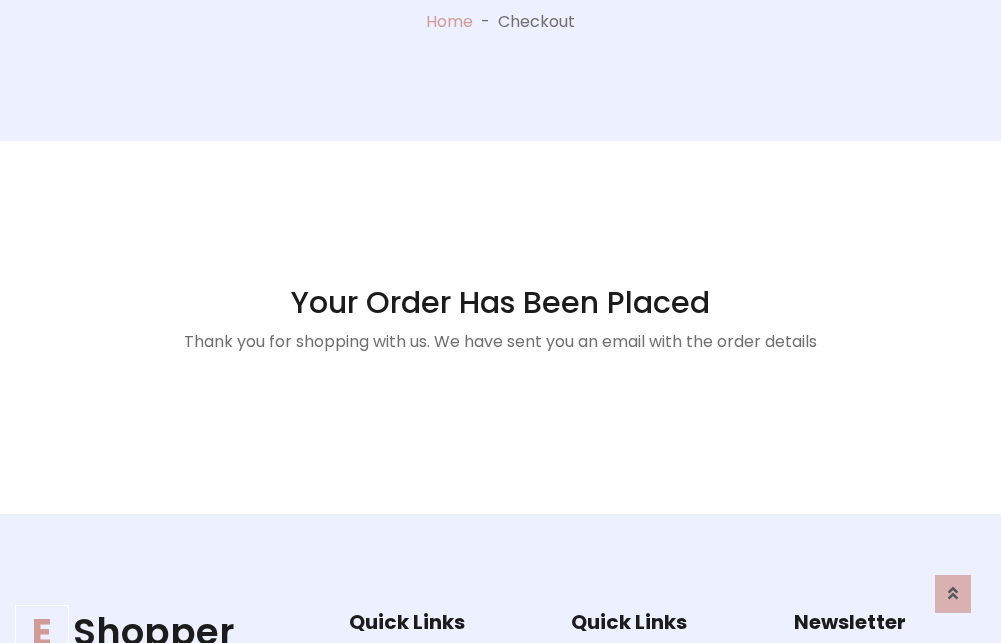scroll, scrollTop: 0, scrollLeft: 0, axis: both 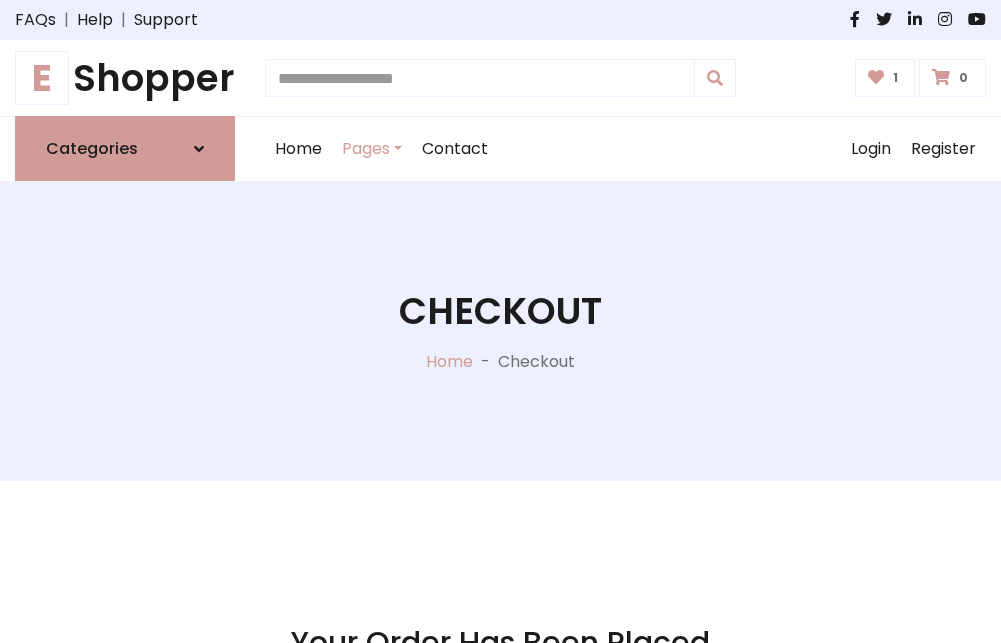 click on "E" at bounding box center (42, 78) 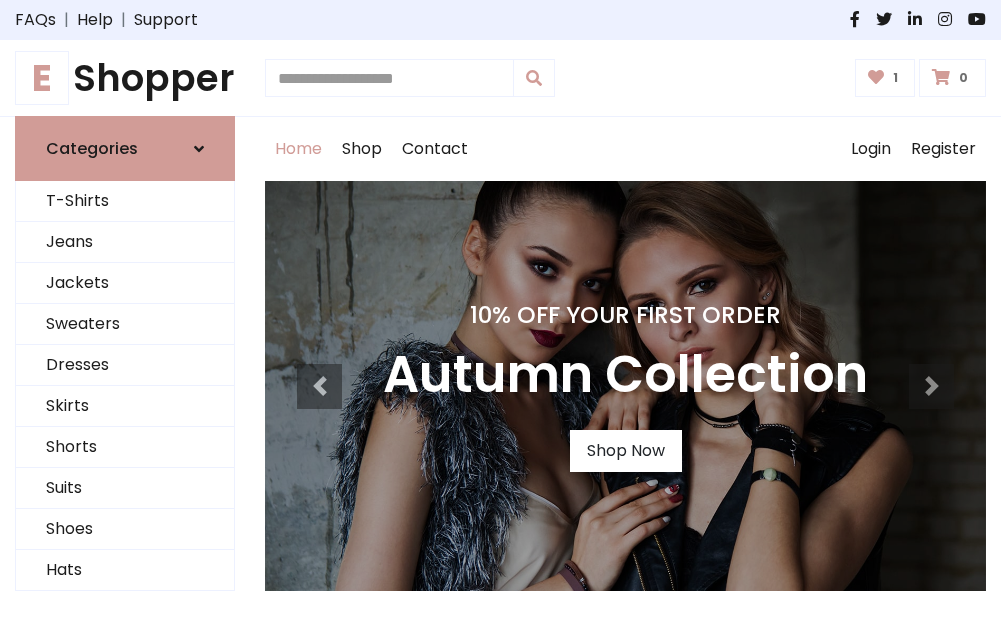 scroll, scrollTop: 0, scrollLeft: 0, axis: both 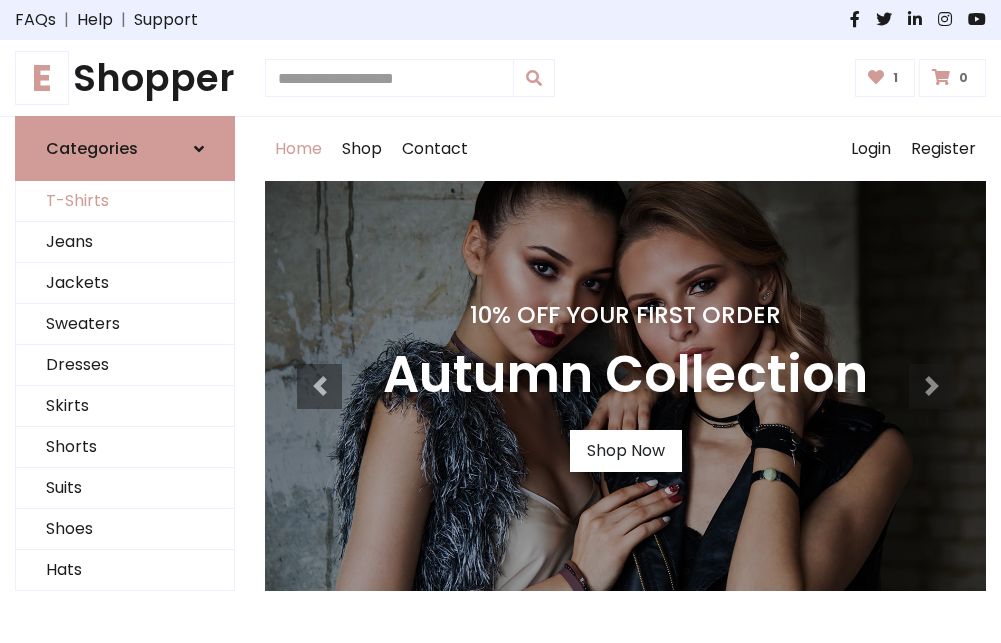 click on "T-Shirts" at bounding box center [125, 201] 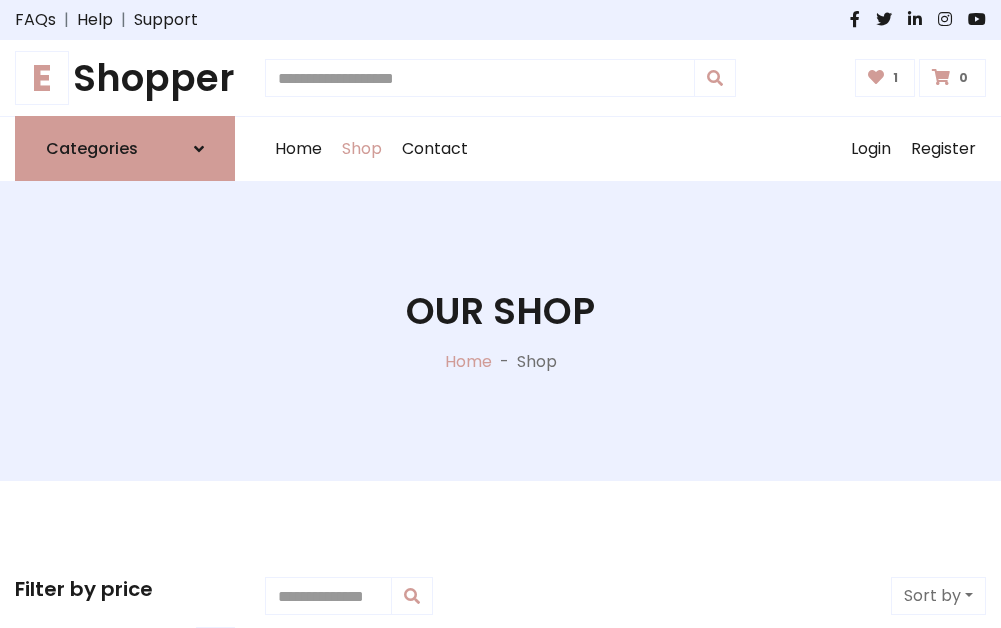scroll, scrollTop: 0, scrollLeft: 0, axis: both 